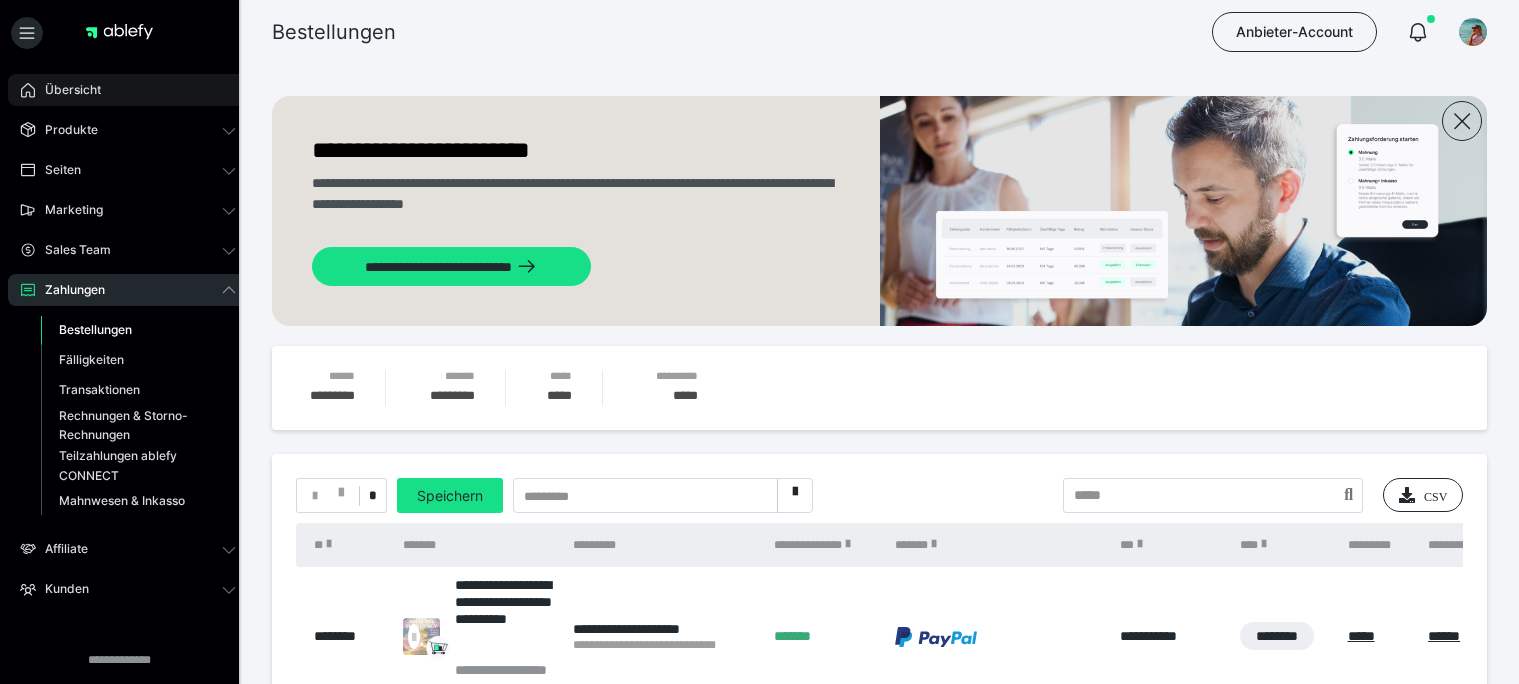 scroll, scrollTop: 394, scrollLeft: 0, axis: vertical 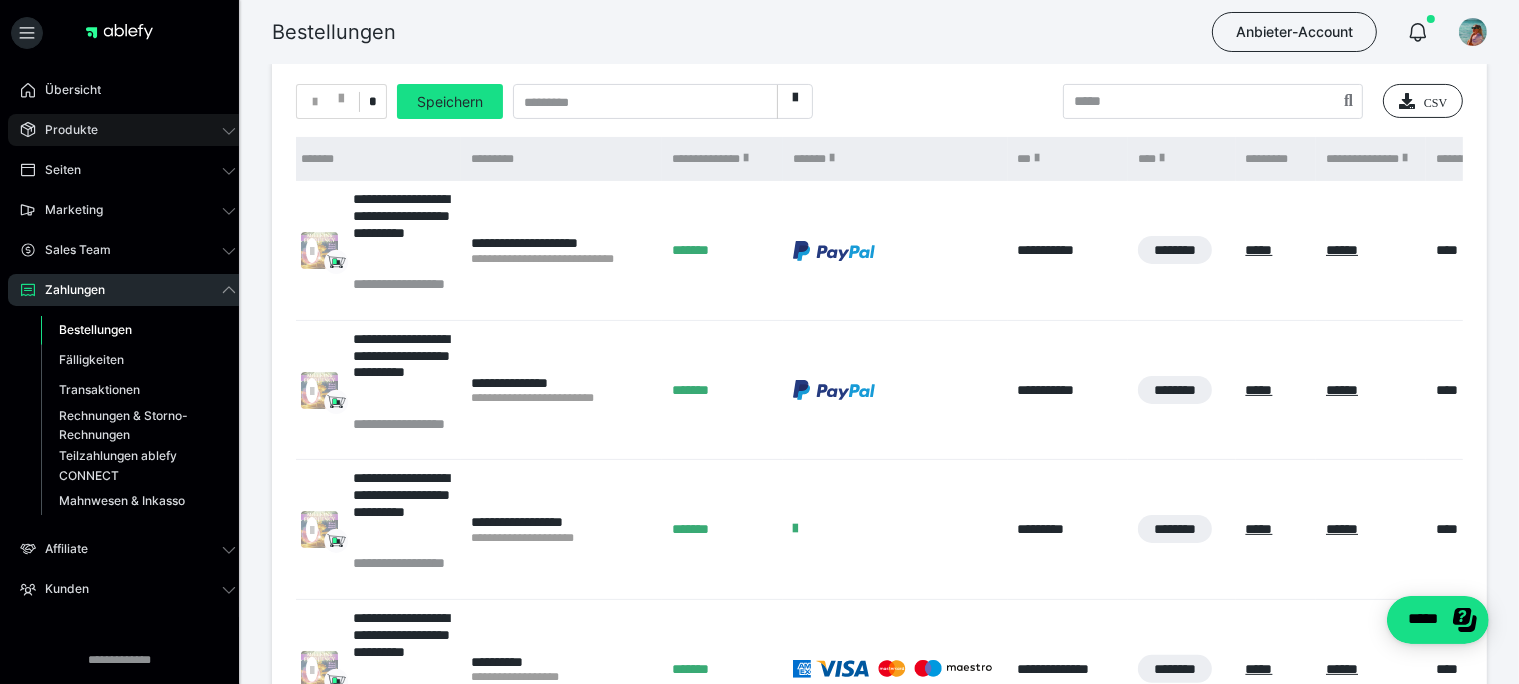 click on "Produkte" at bounding box center [64, 130] 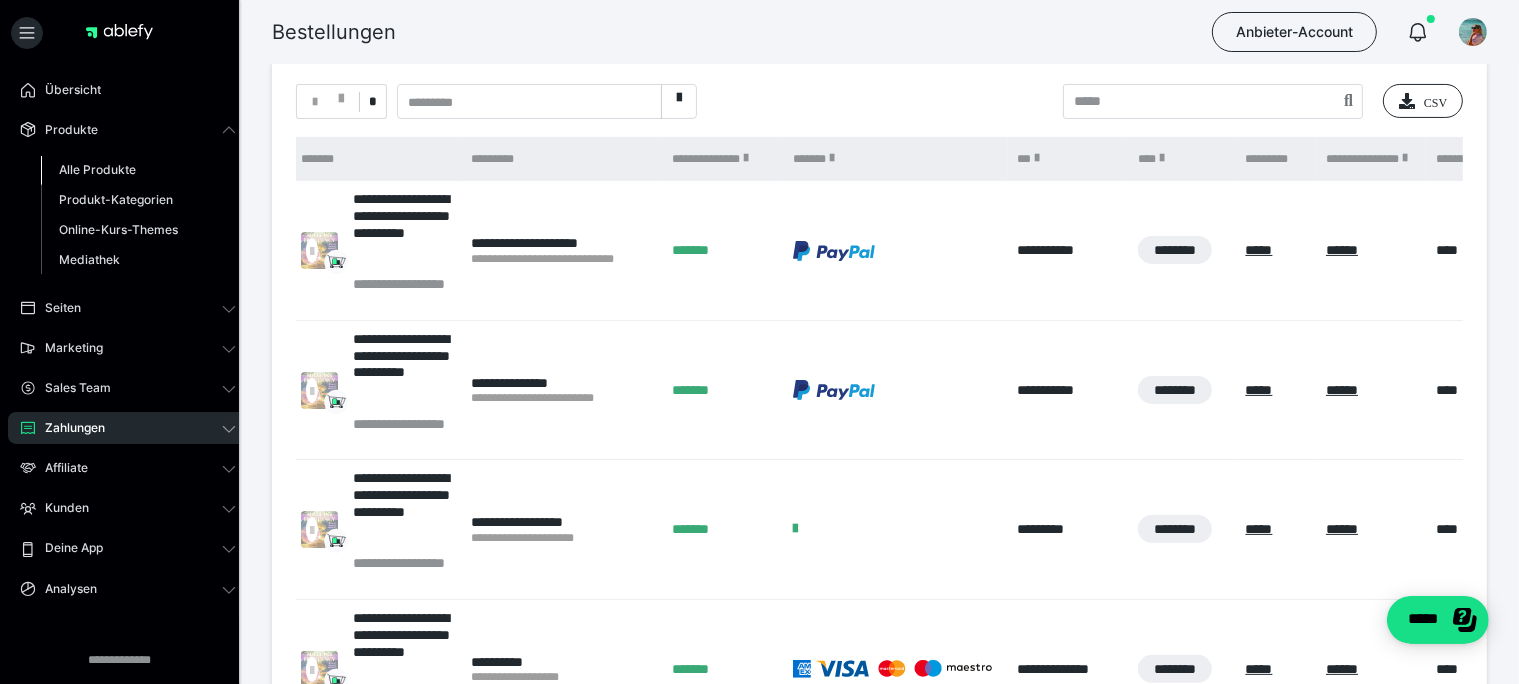 click on "Alle Produkte" at bounding box center [138, 170] 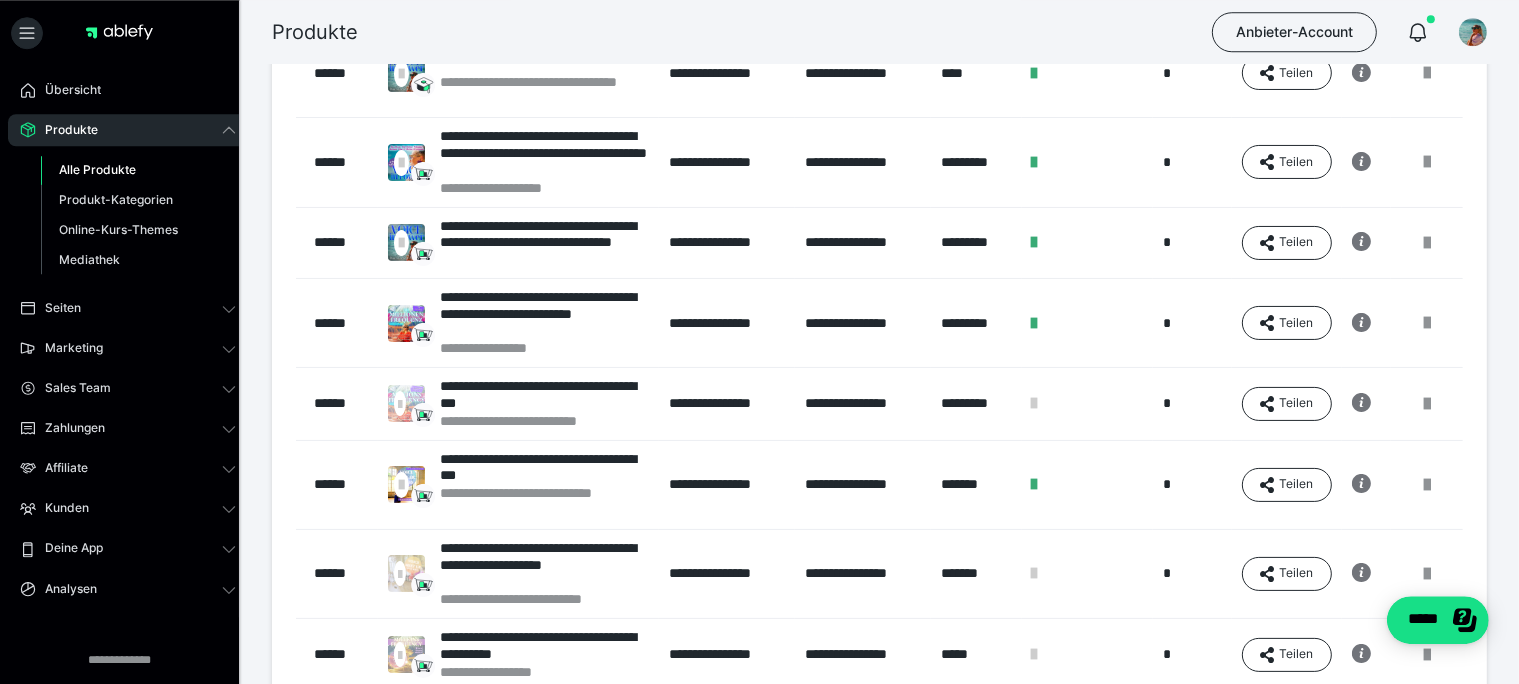 scroll, scrollTop: 316, scrollLeft: 0, axis: vertical 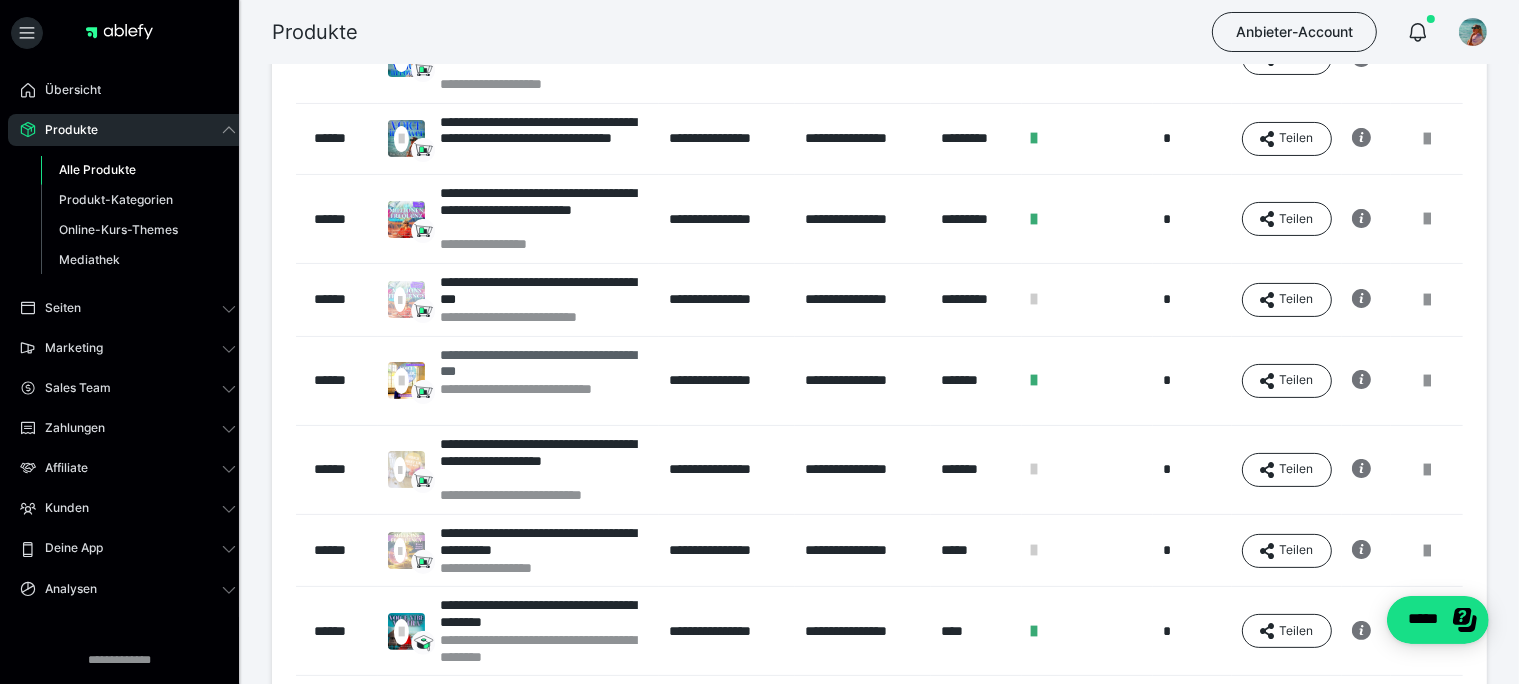 click on "**********" at bounding box center (544, 364) 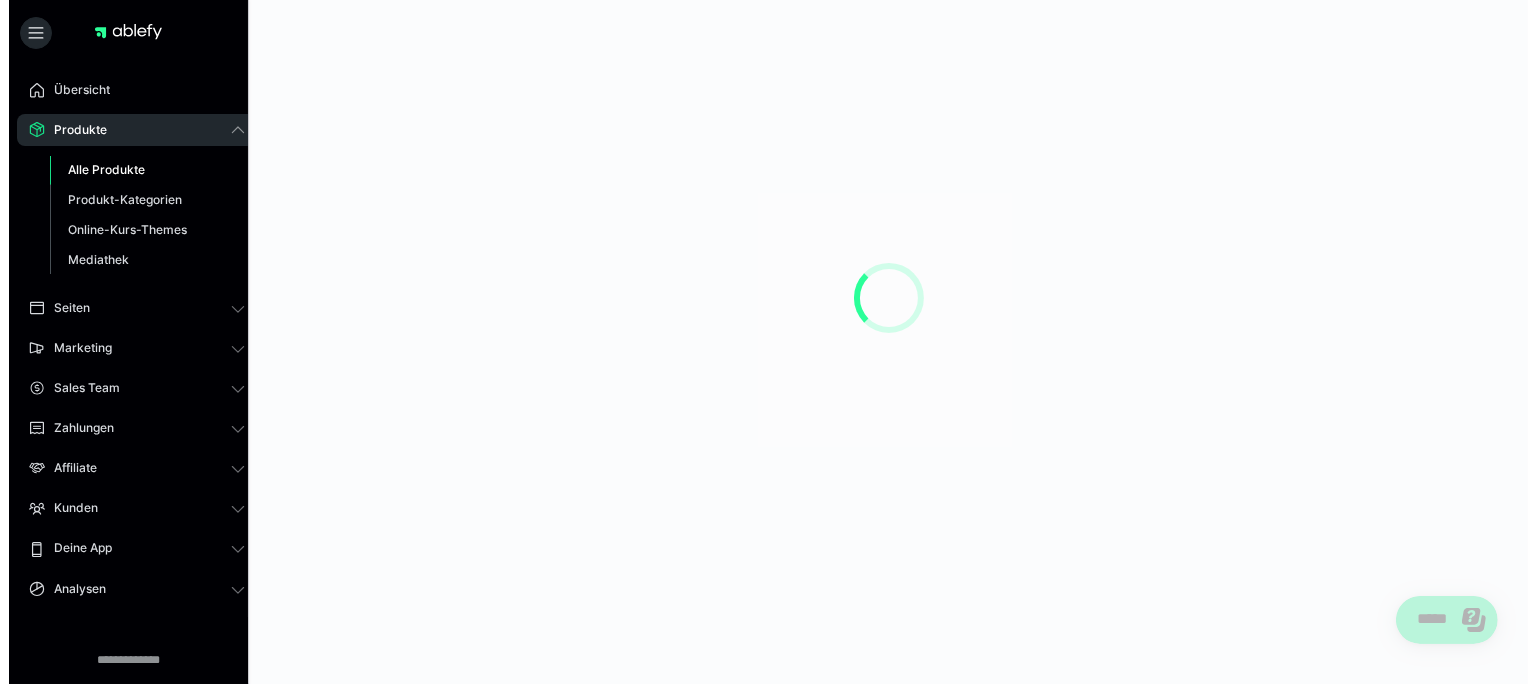 scroll, scrollTop: 0, scrollLeft: 0, axis: both 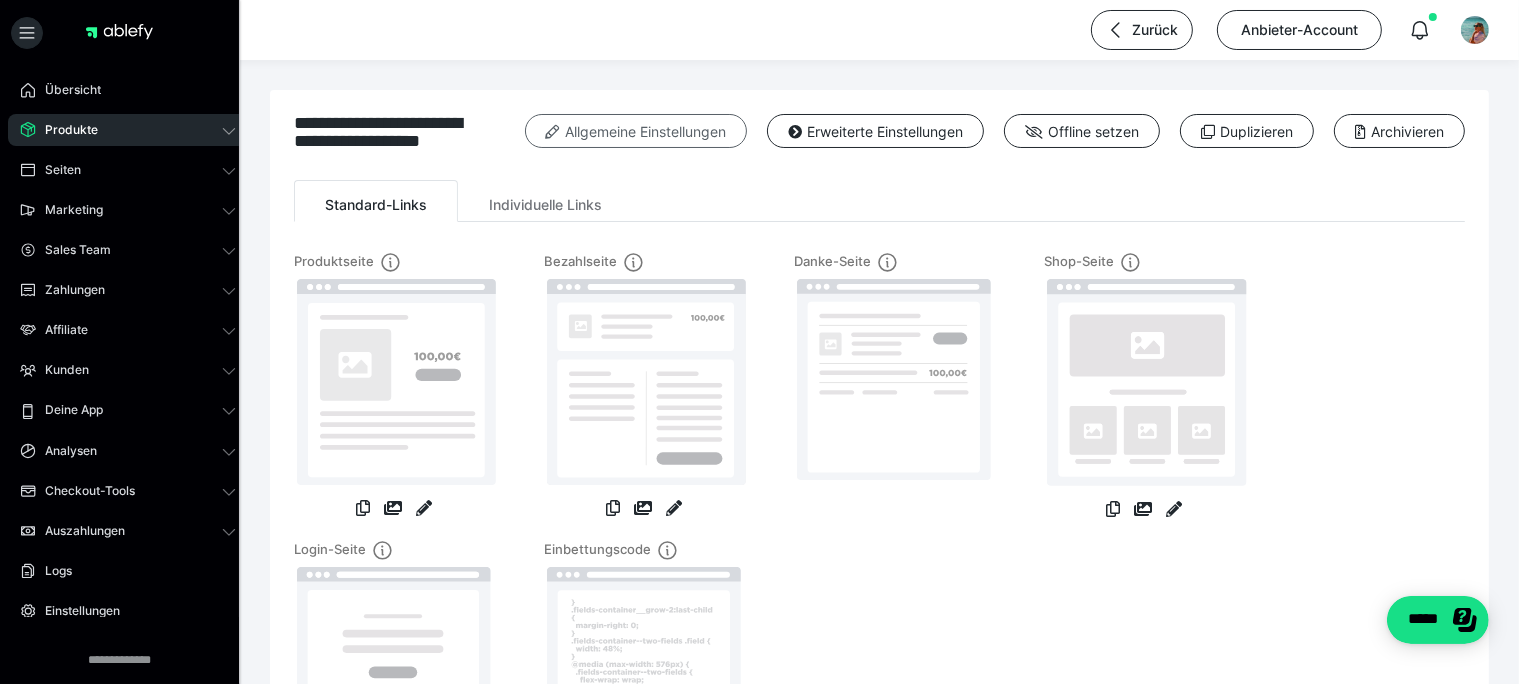 click on "Allgemeine Einstellungen" at bounding box center [636, 131] 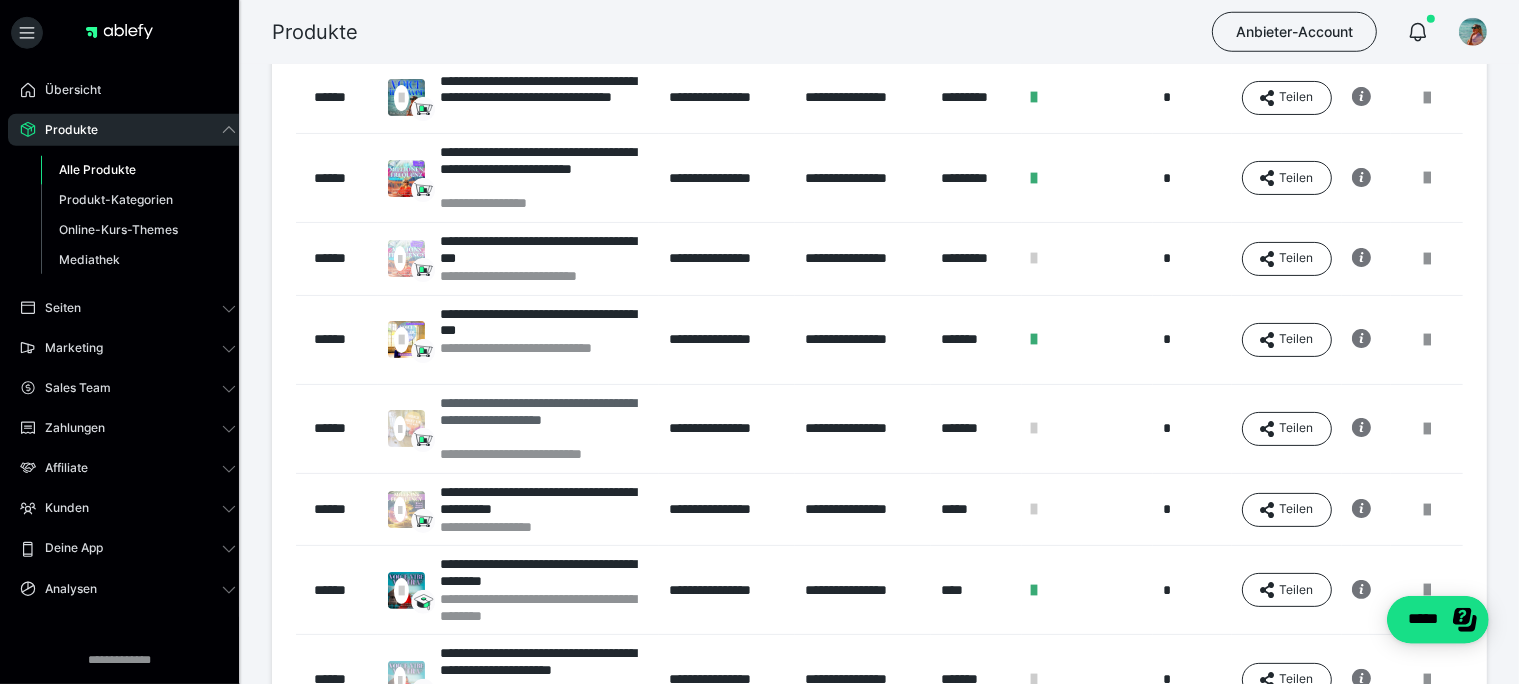 scroll, scrollTop: 358, scrollLeft: 0, axis: vertical 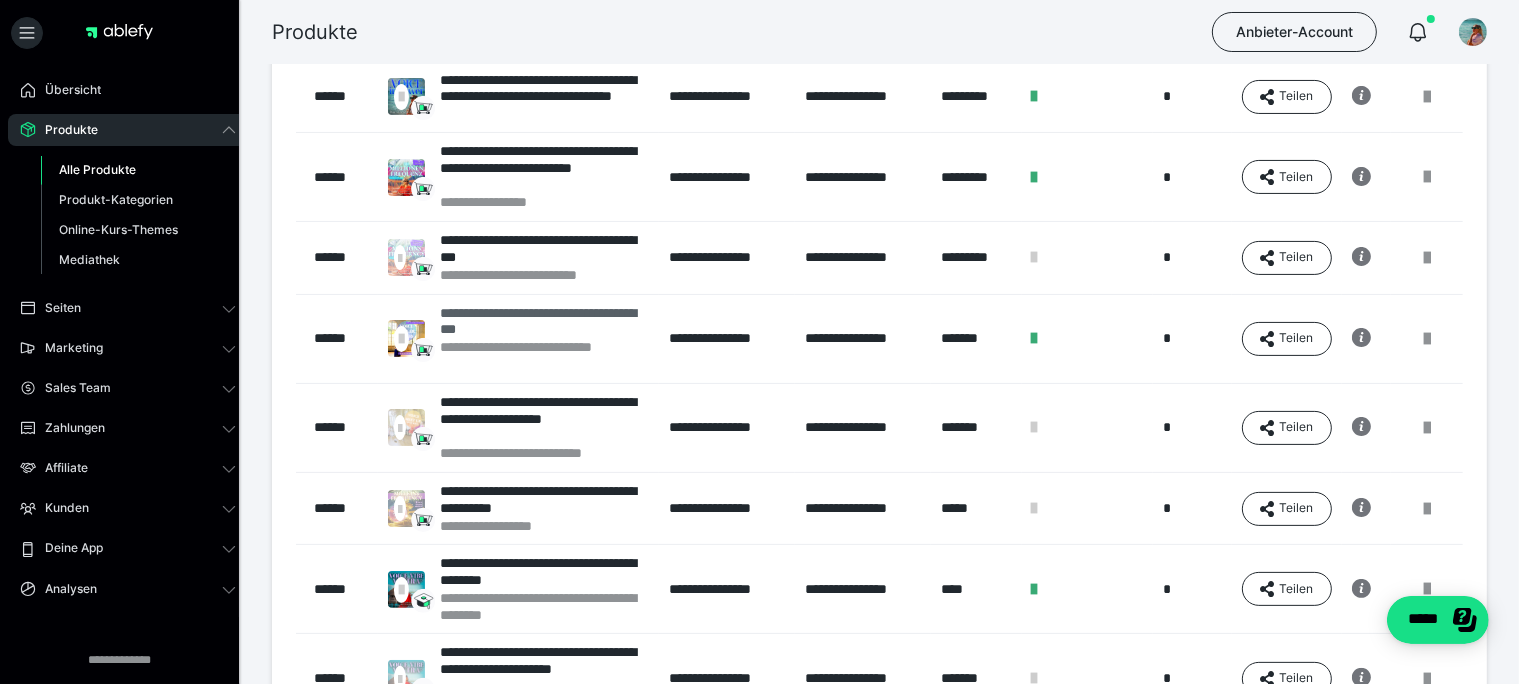 click on "**********" at bounding box center [544, 322] 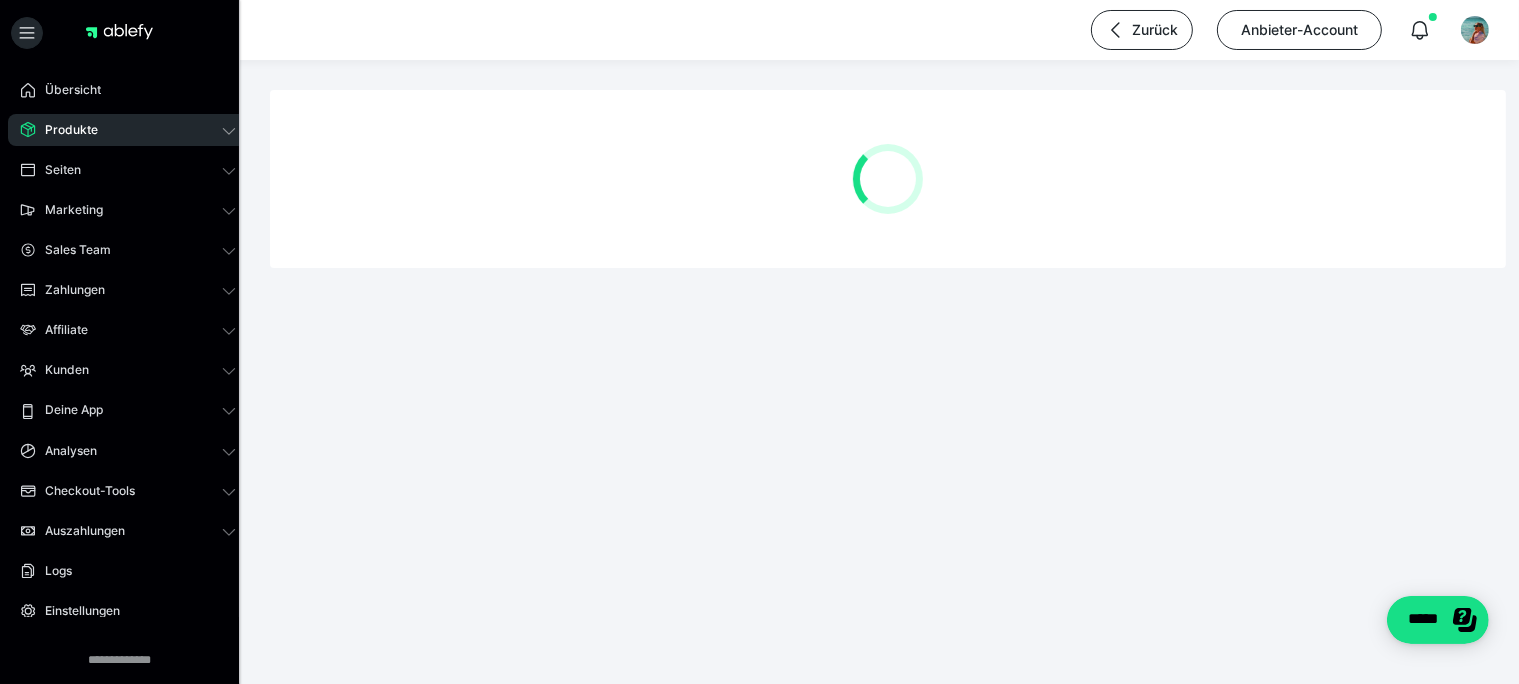 scroll, scrollTop: 0, scrollLeft: 0, axis: both 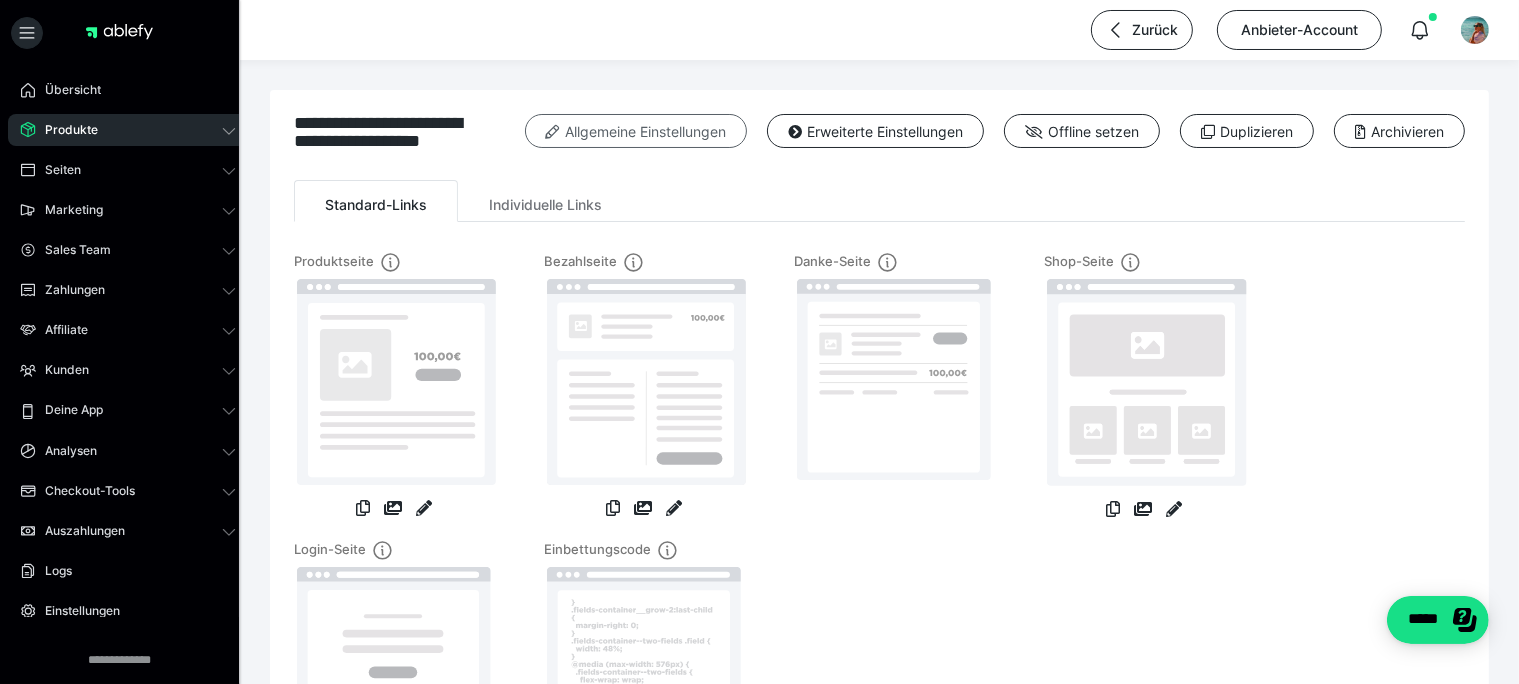 click on "Allgemeine Einstellungen" at bounding box center (636, 131) 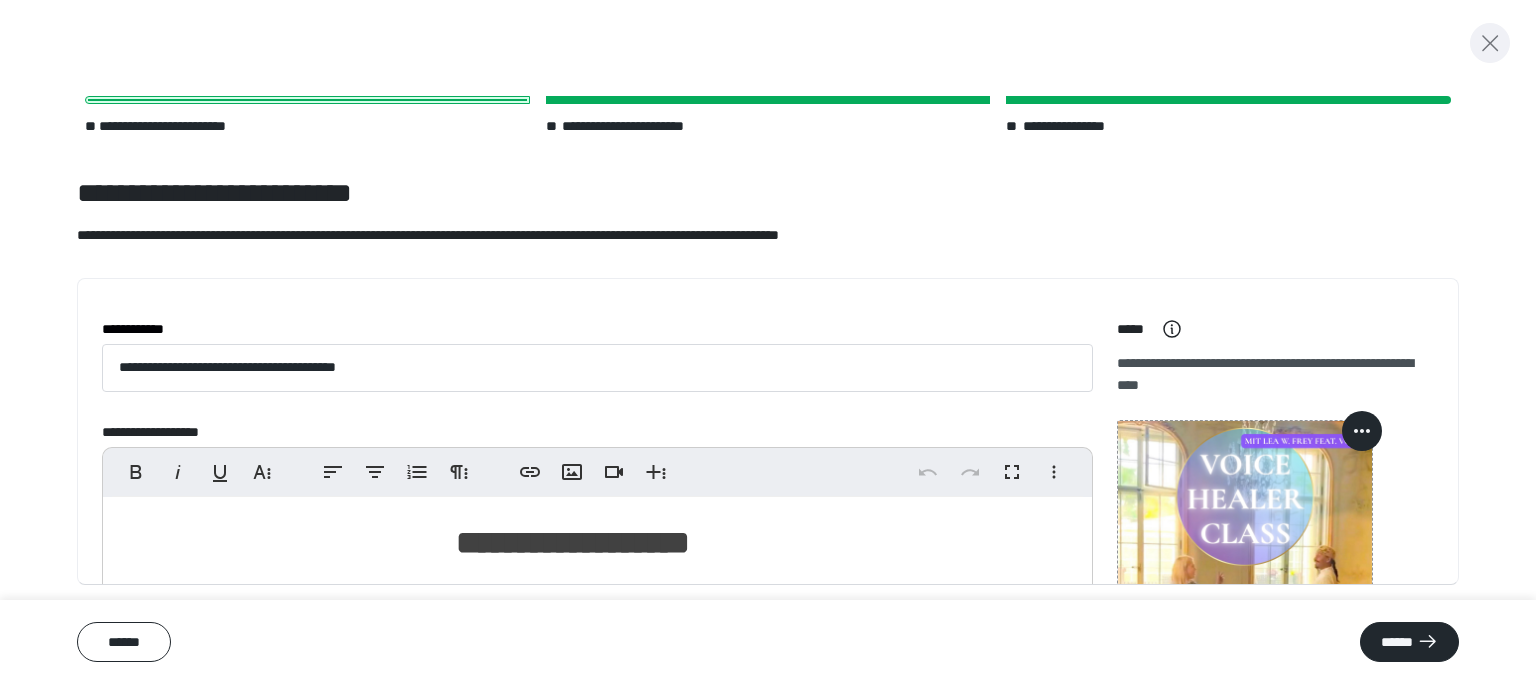 click 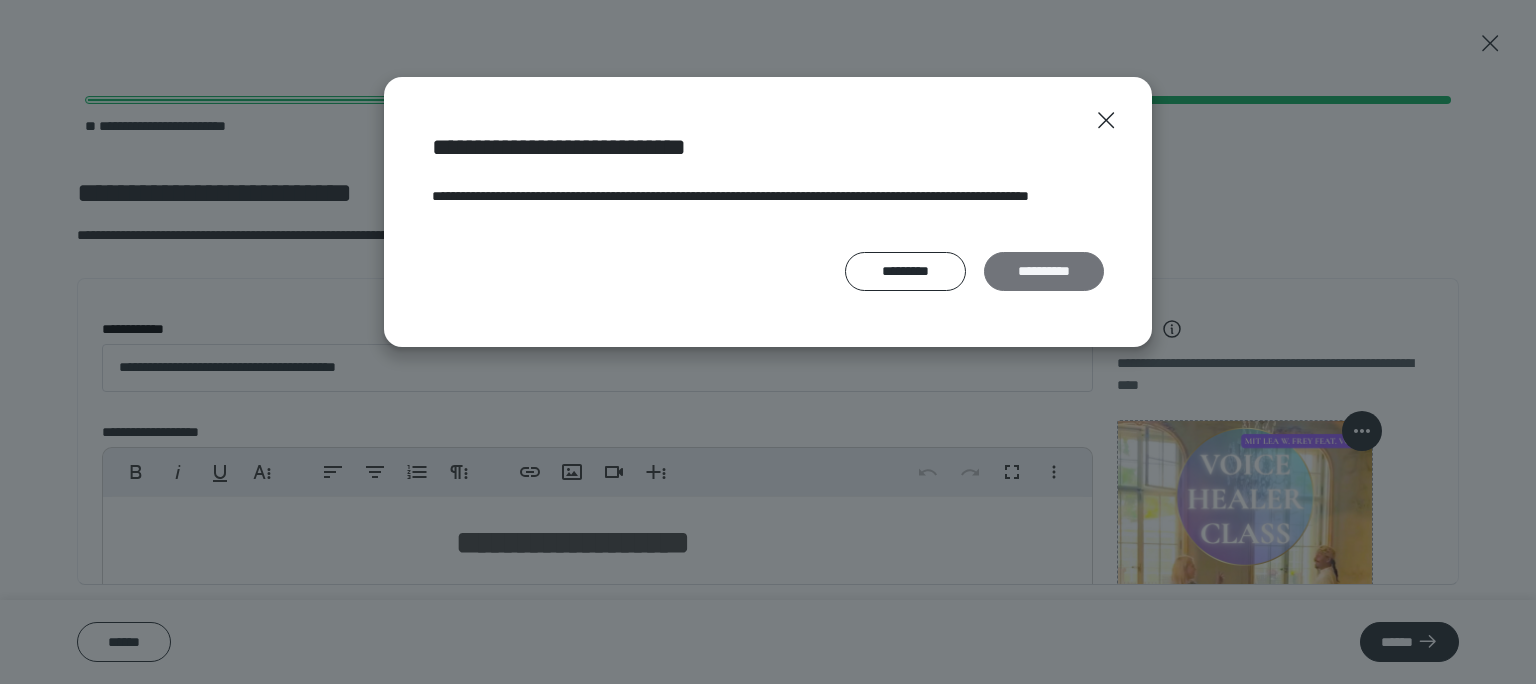 click on "**********" at bounding box center [1044, 272] 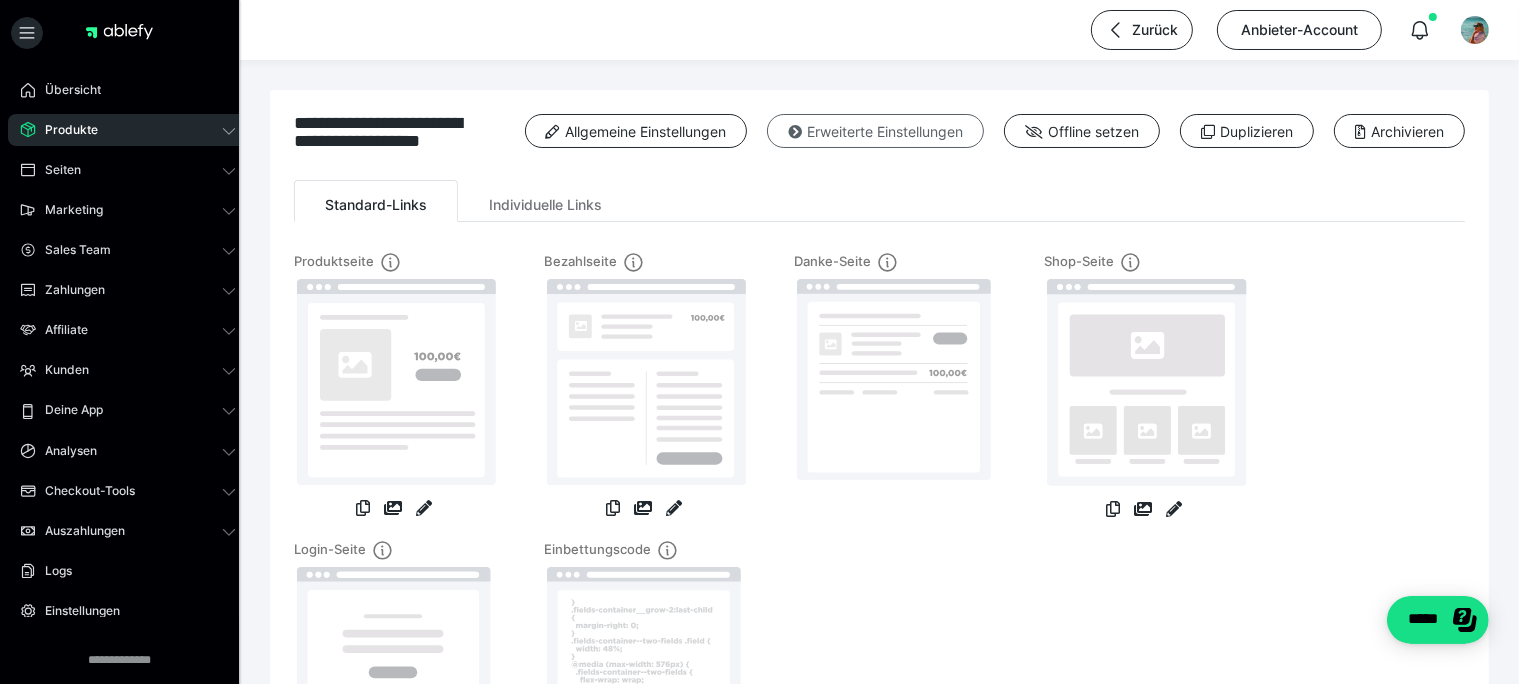click on "Erweiterte Einstellungen" at bounding box center [875, 131] 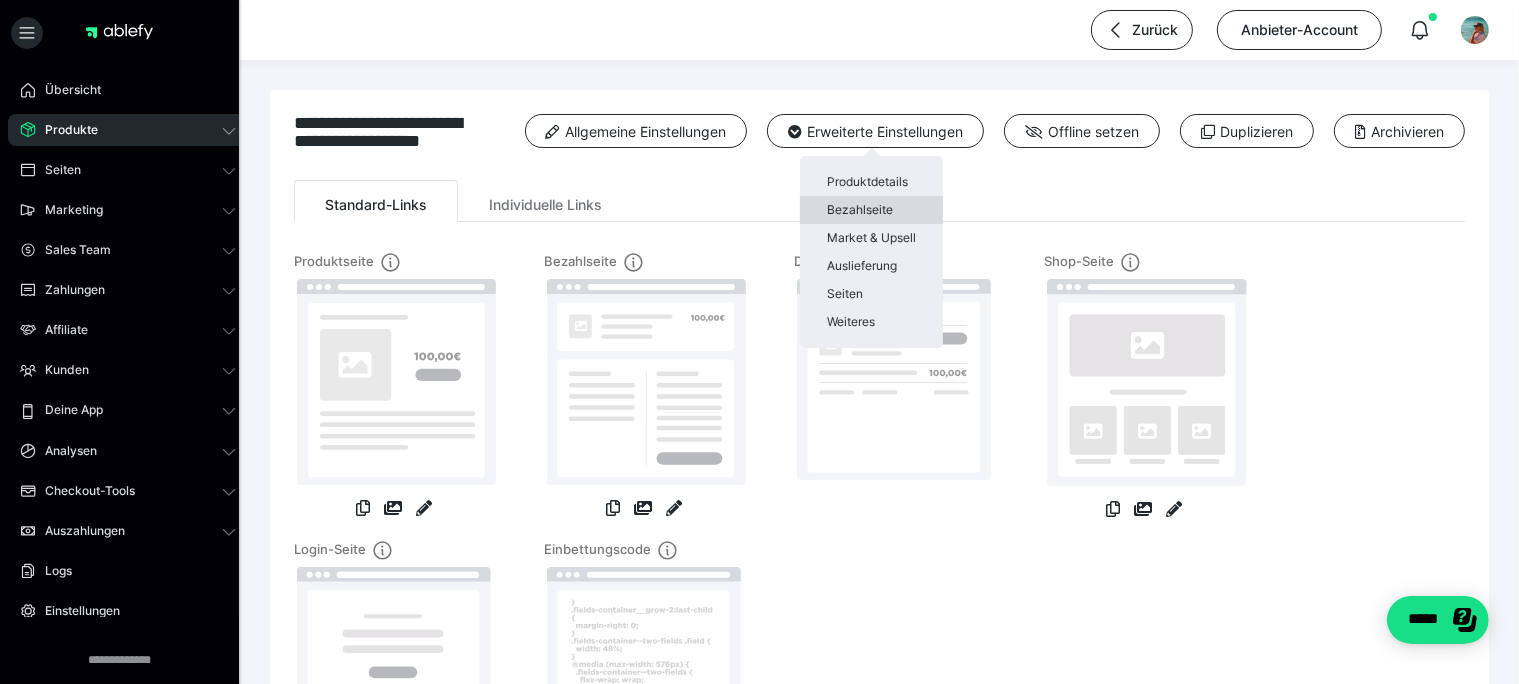 click on "Bezahlseite" at bounding box center (871, 210) 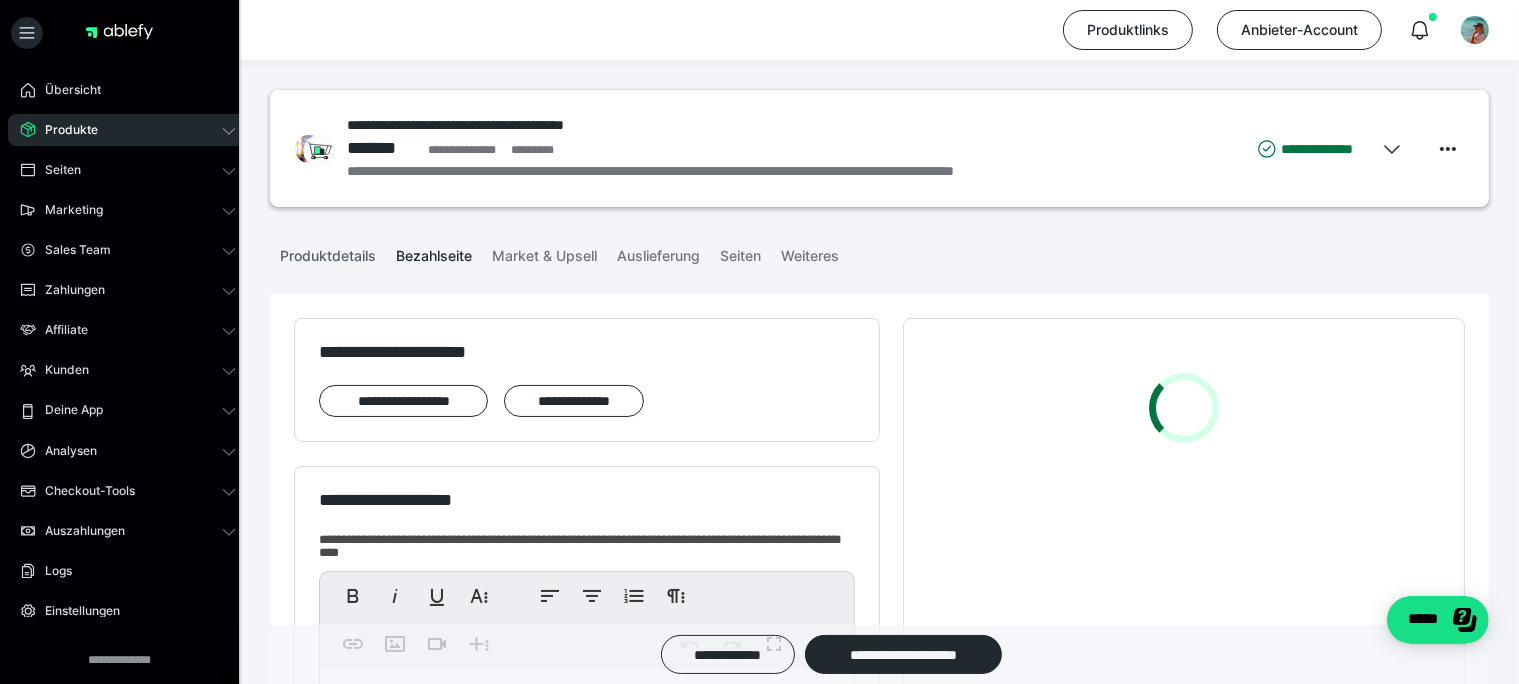 click on "Produktdetails" at bounding box center [328, 252] 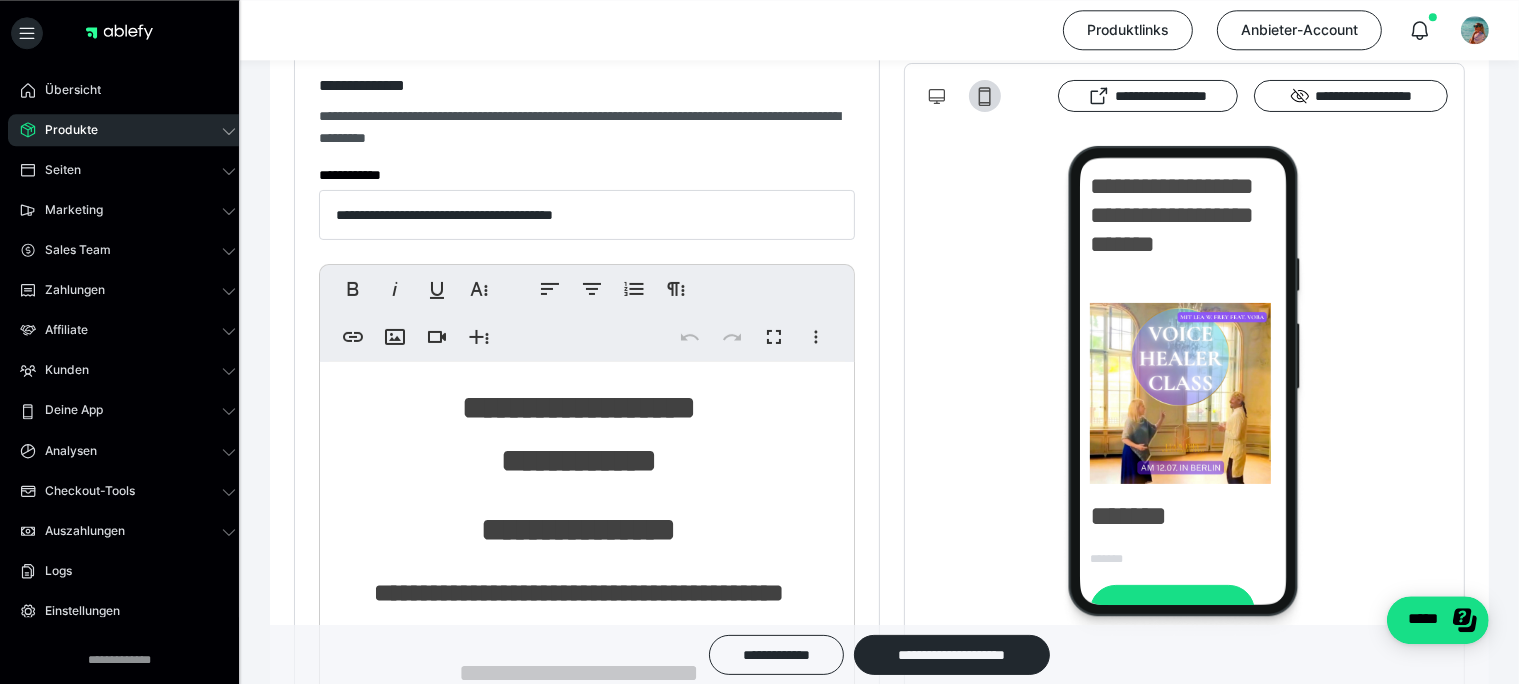scroll, scrollTop: 316, scrollLeft: 0, axis: vertical 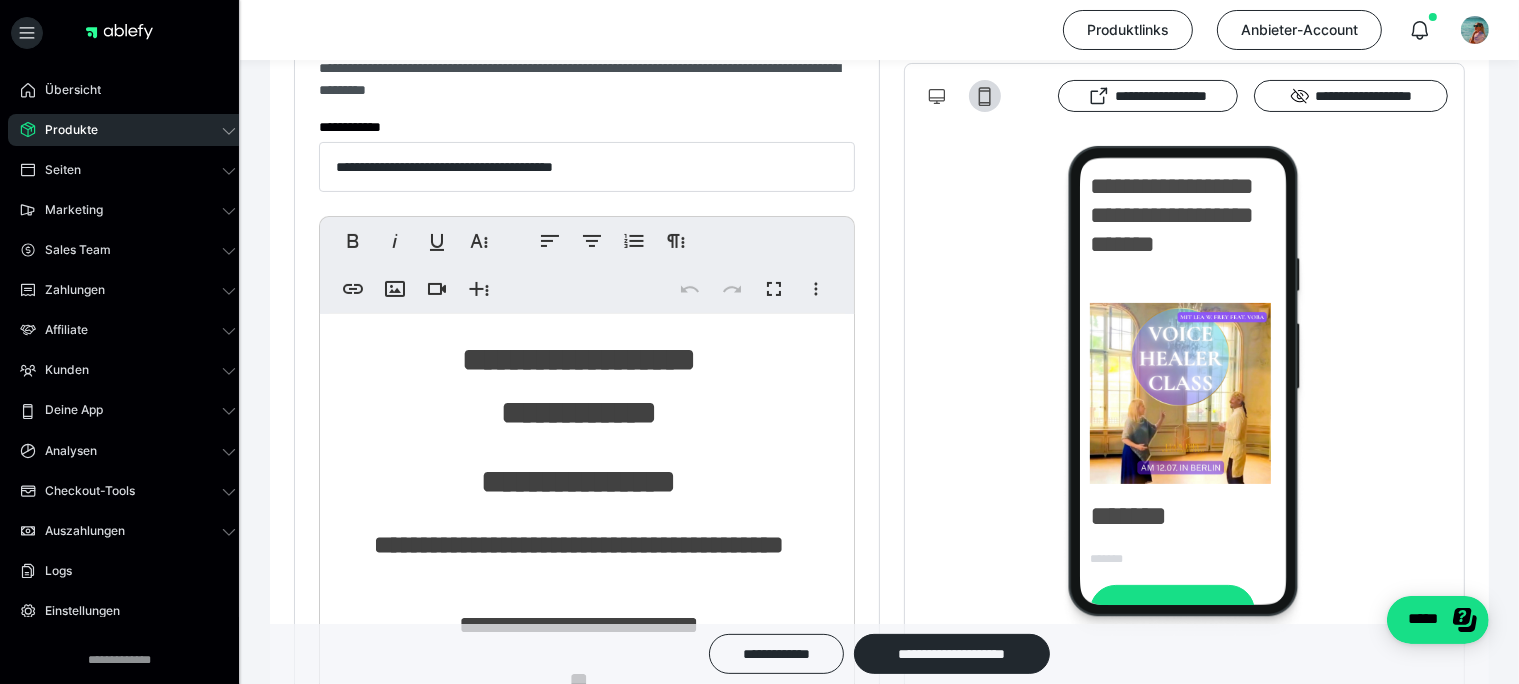 click on "**********" at bounding box center [579, 387] 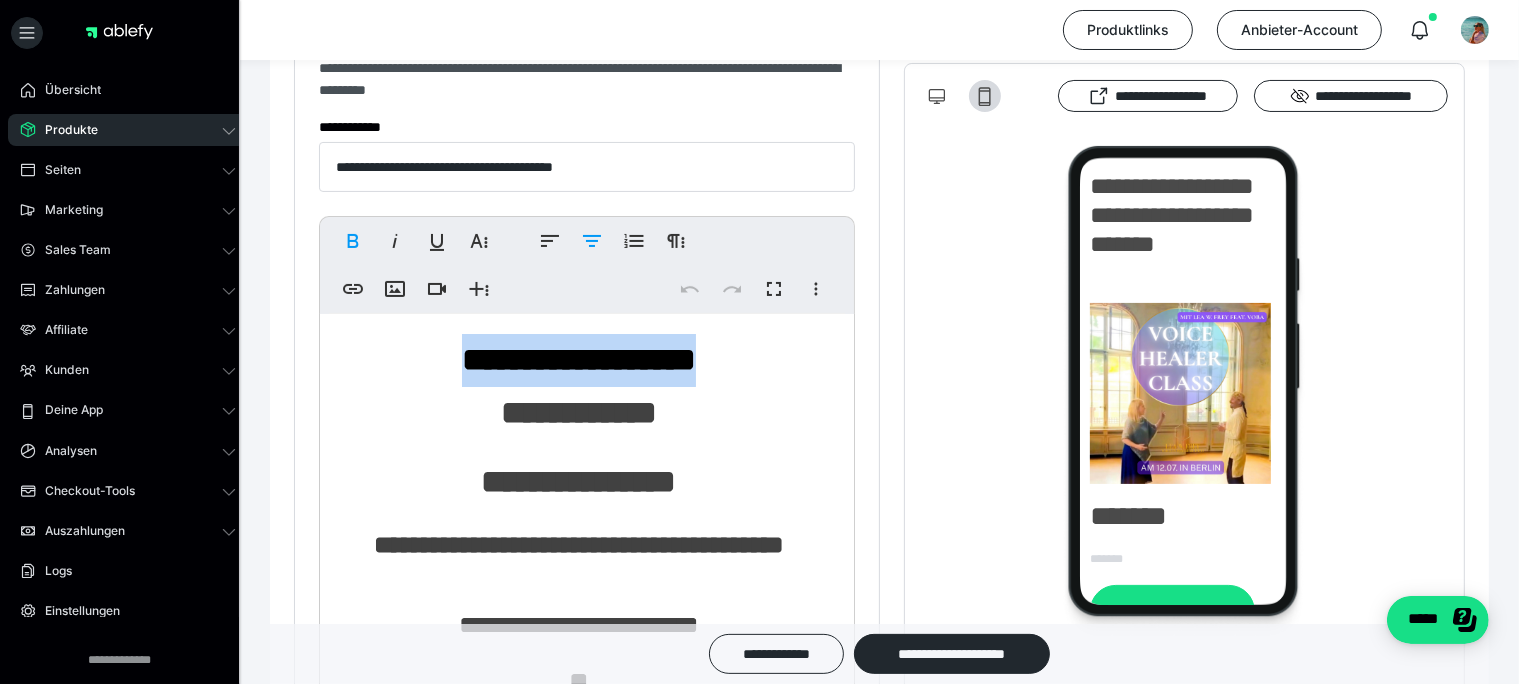 drag, startPoint x: 744, startPoint y: 371, endPoint x: 388, endPoint y: 362, distance: 356.11374 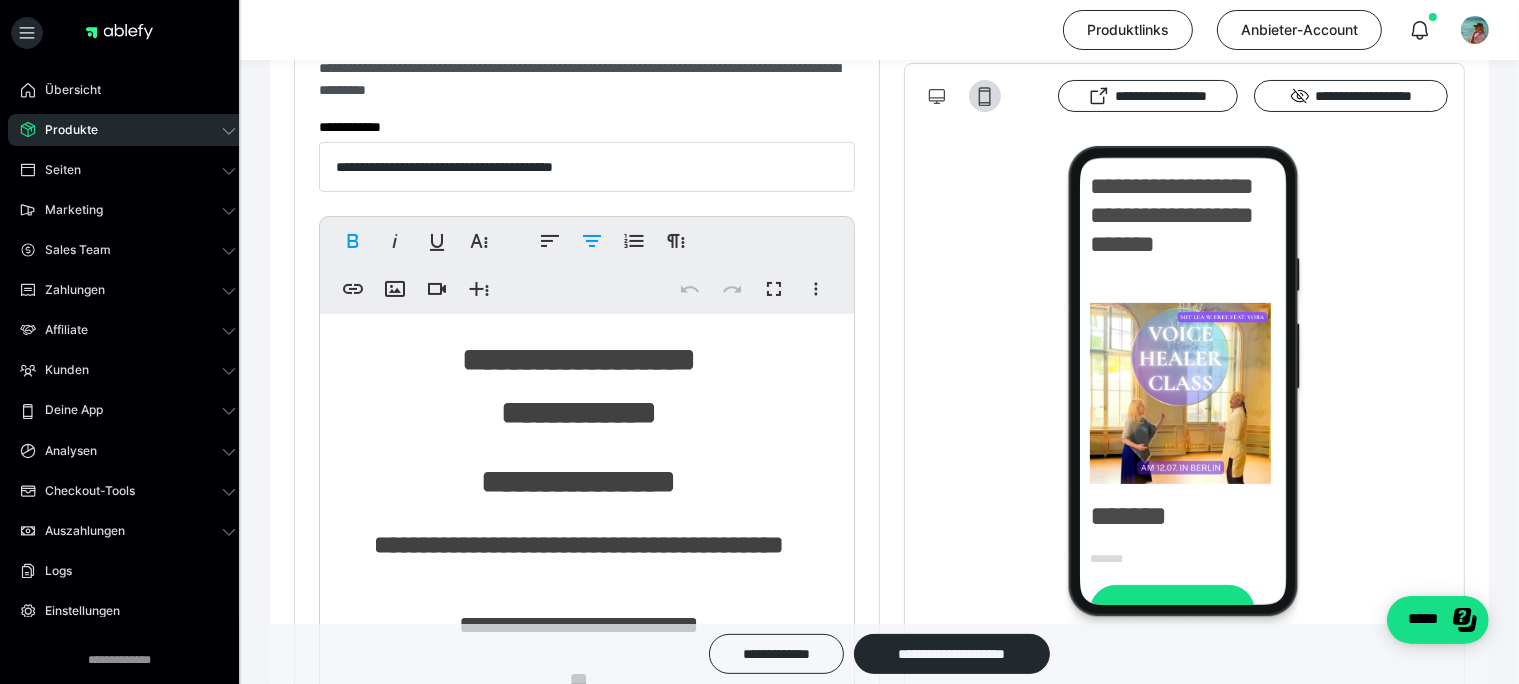 click on "**********" at bounding box center (579, 537) 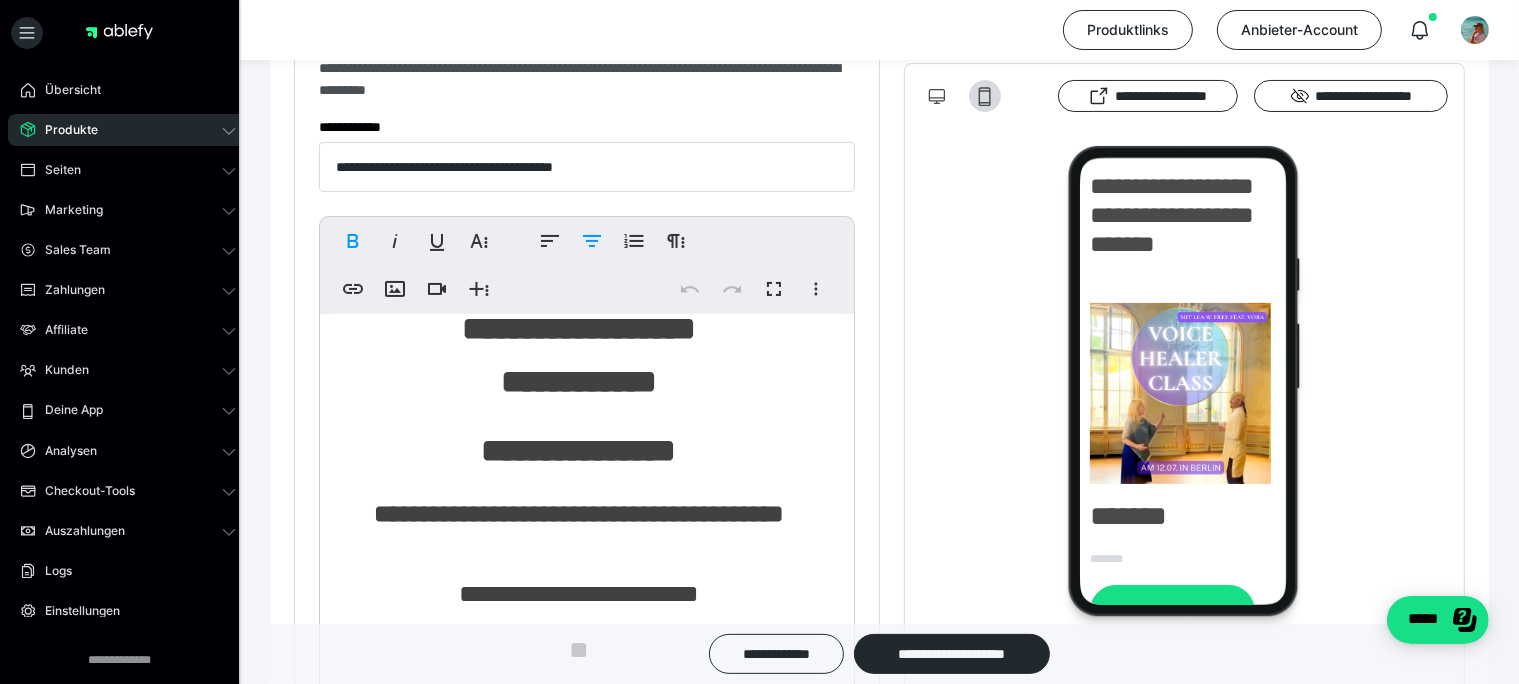 scroll, scrollTop: 47, scrollLeft: 0, axis: vertical 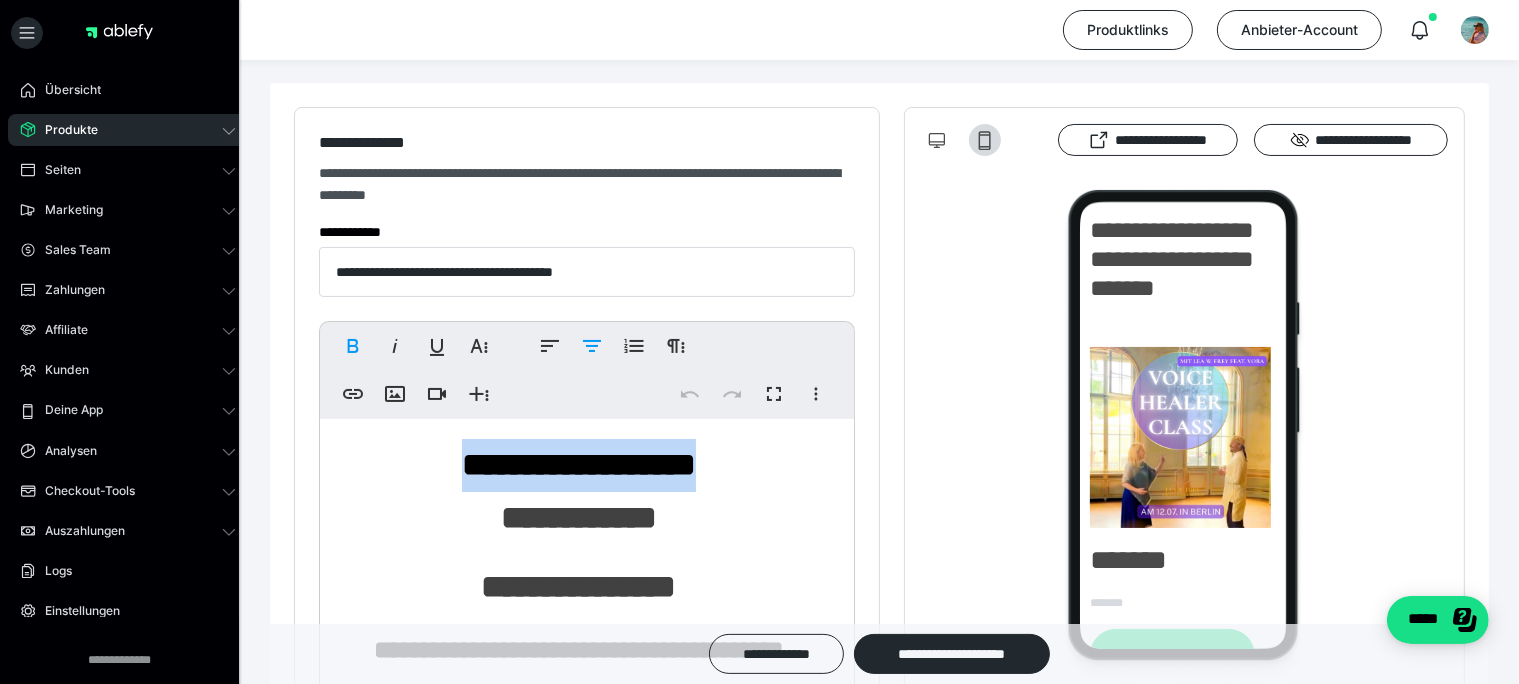 drag, startPoint x: 771, startPoint y: 457, endPoint x: 363, endPoint y: 430, distance: 408.8924 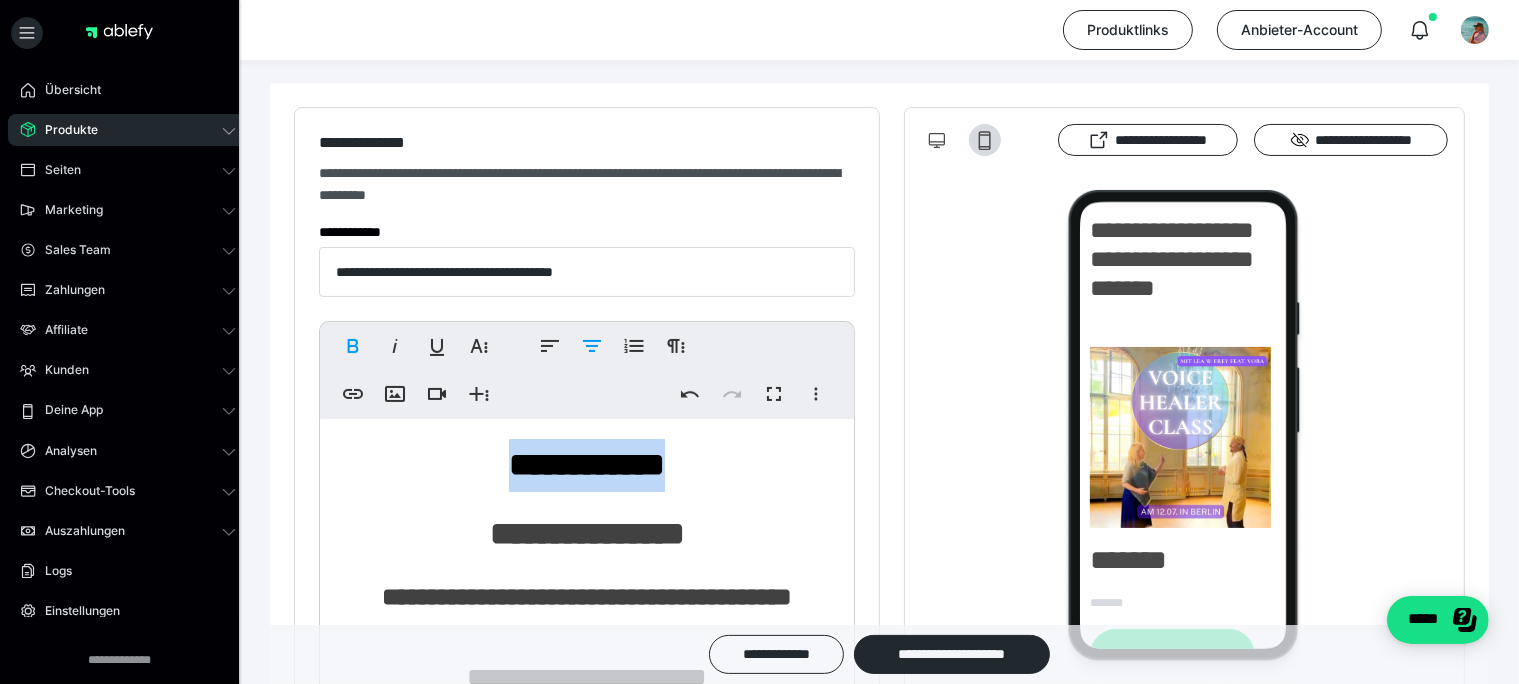 click on "**********" at bounding box center (587, 465) 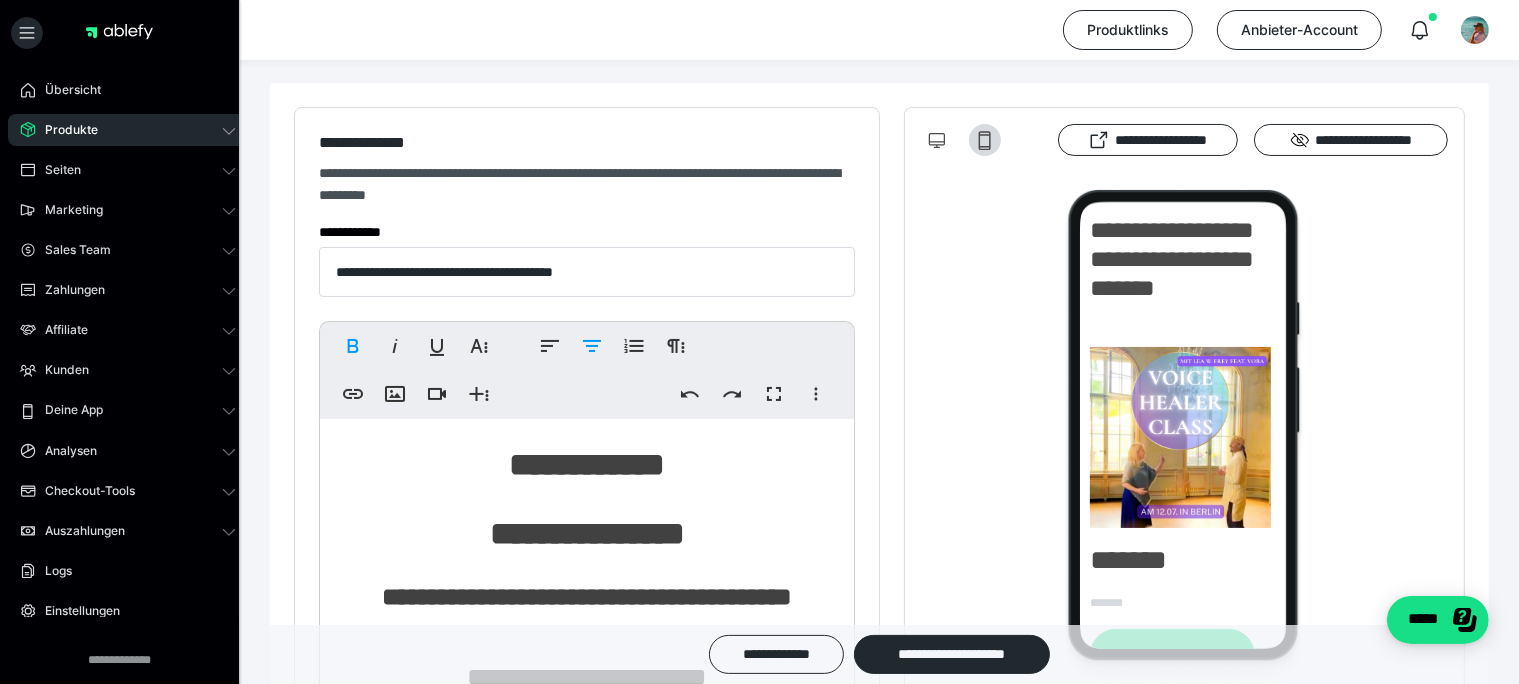 click on "**********" at bounding box center [587, 464] 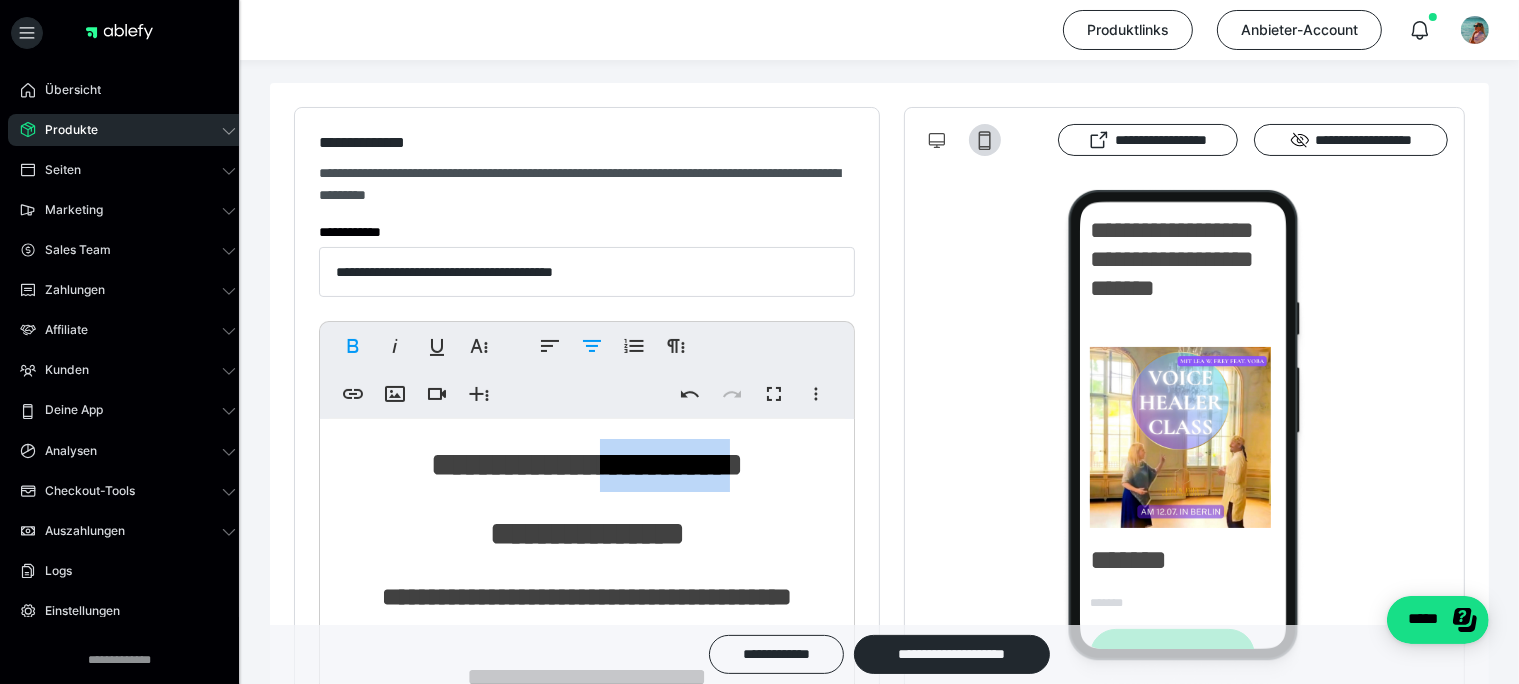 click on "**********" at bounding box center (587, 464) 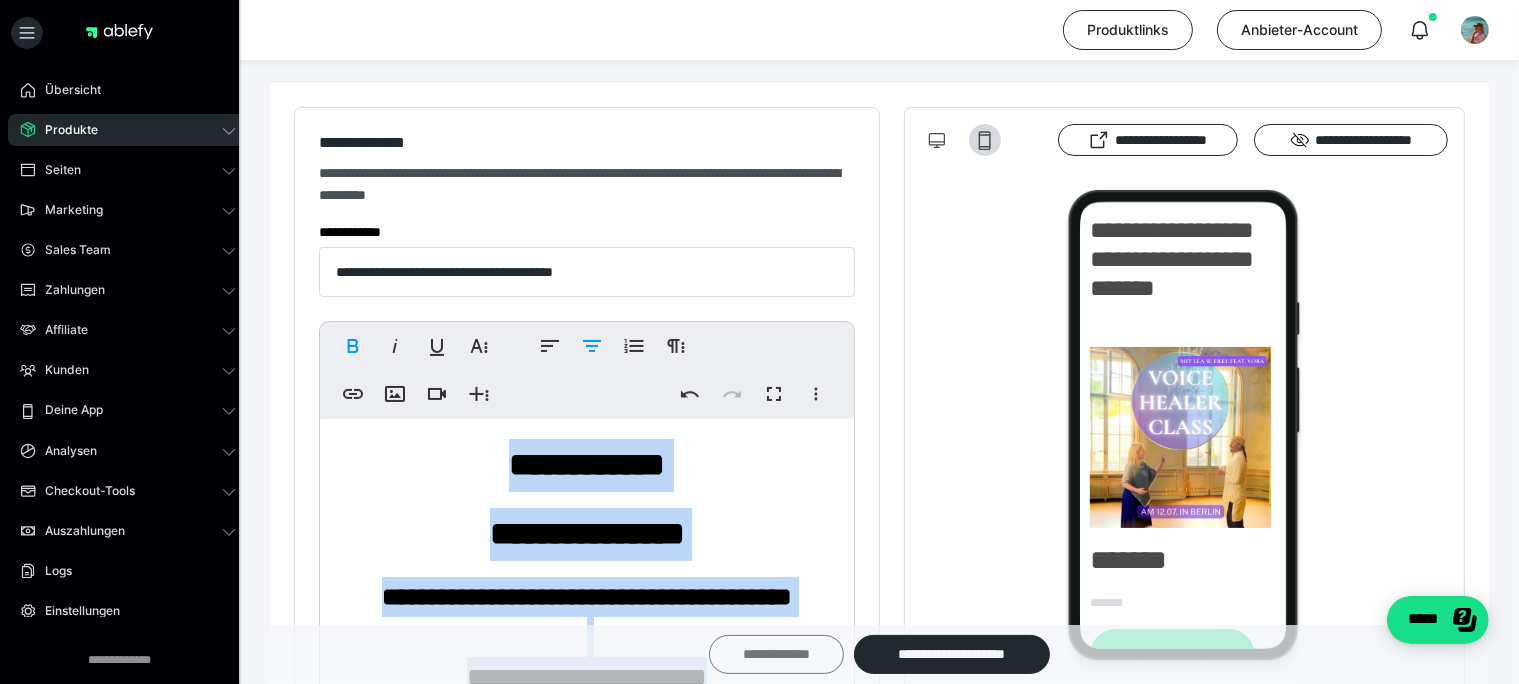click on "**********" at bounding box center [776, 654] 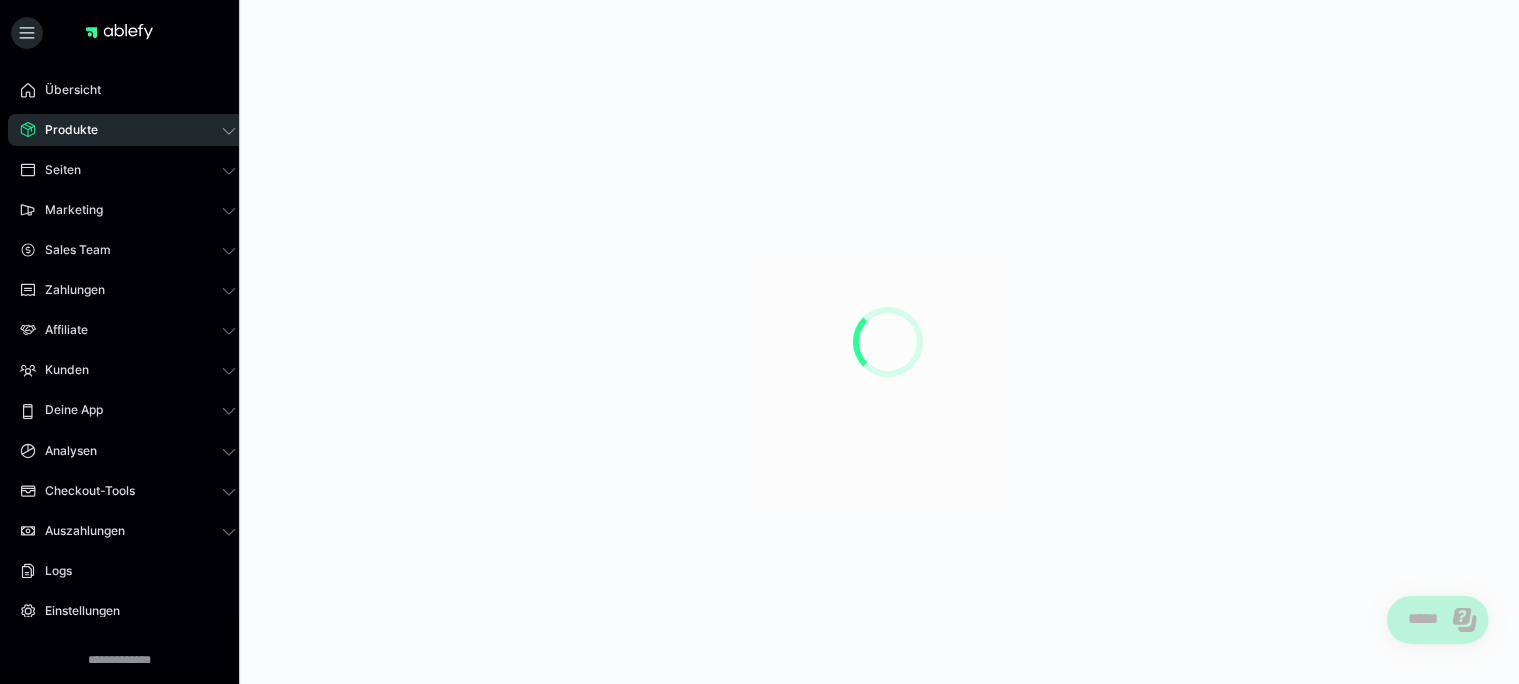 scroll, scrollTop: 0, scrollLeft: 0, axis: both 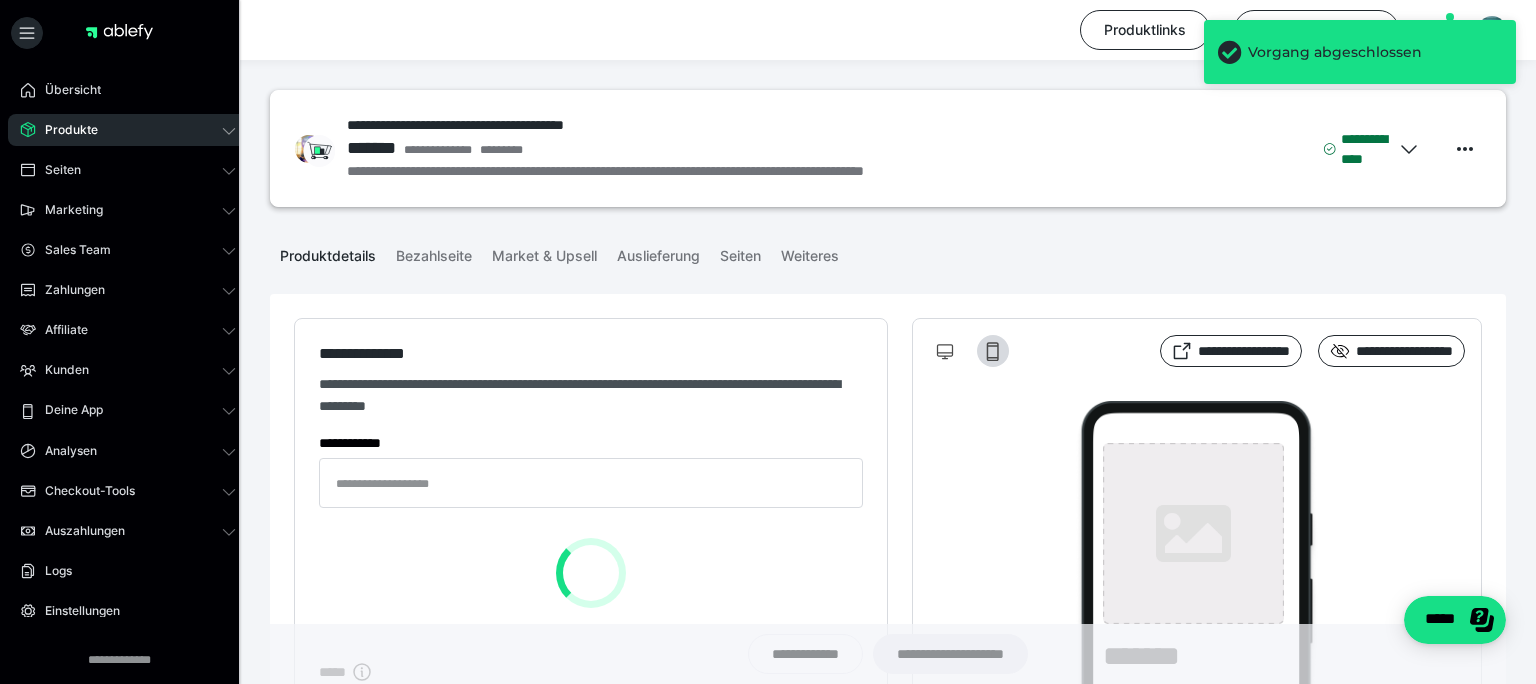 type on "**********" 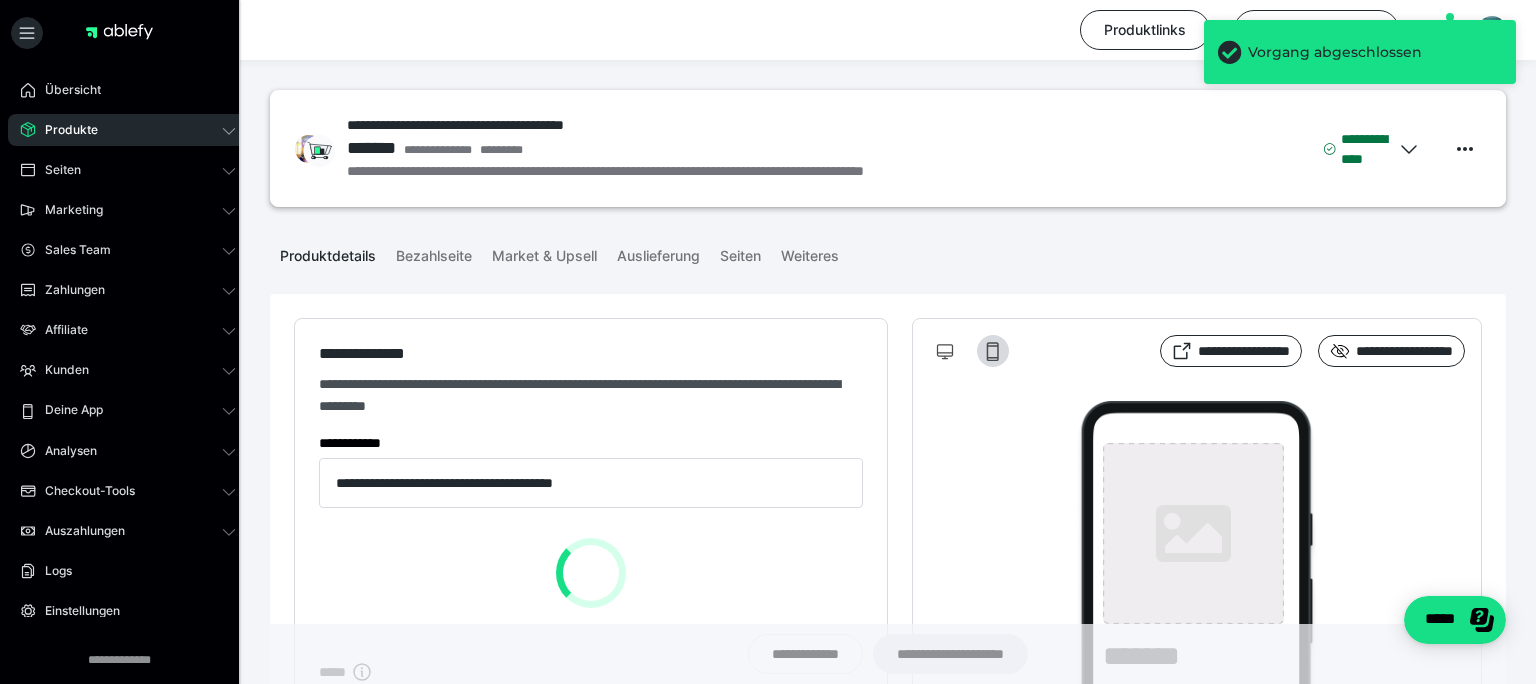 type on "**********" 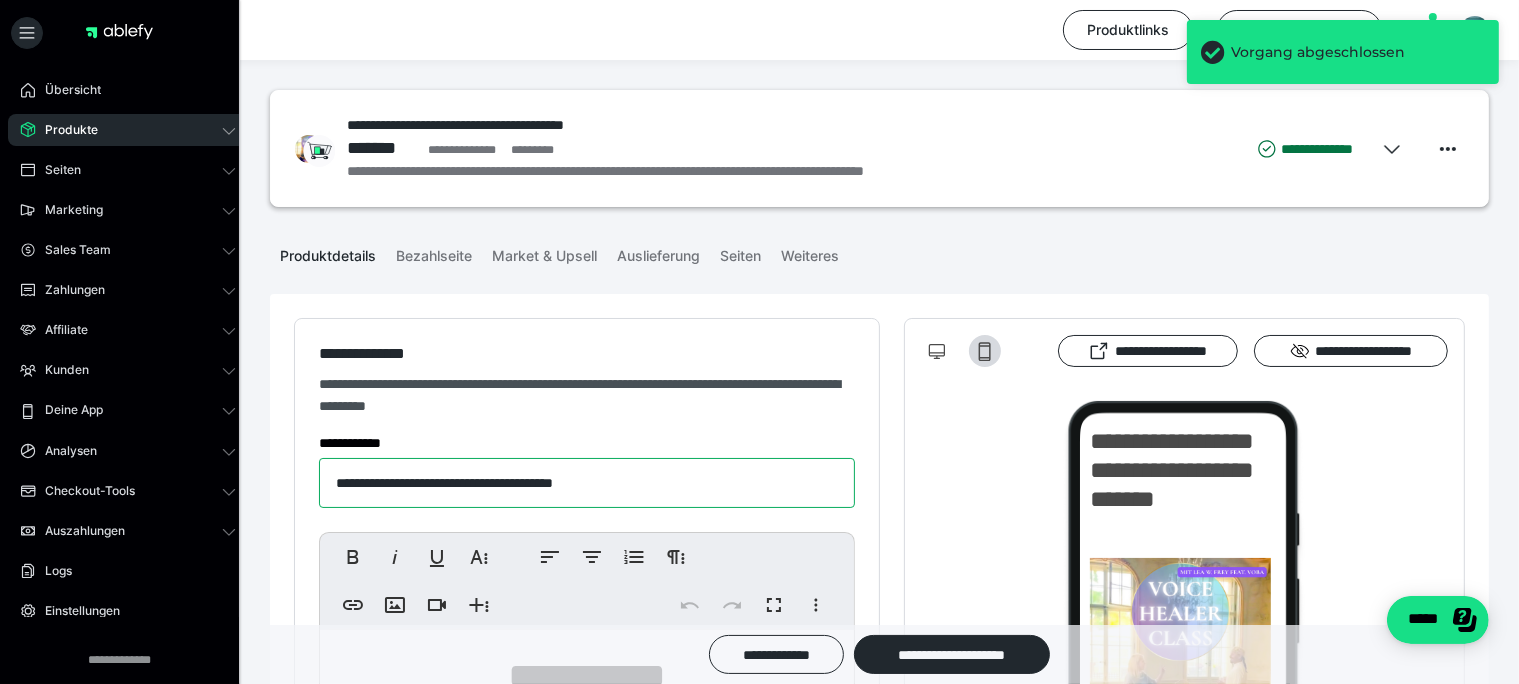 drag, startPoint x: 486, startPoint y: 489, endPoint x: 302, endPoint y: 473, distance: 184.69434 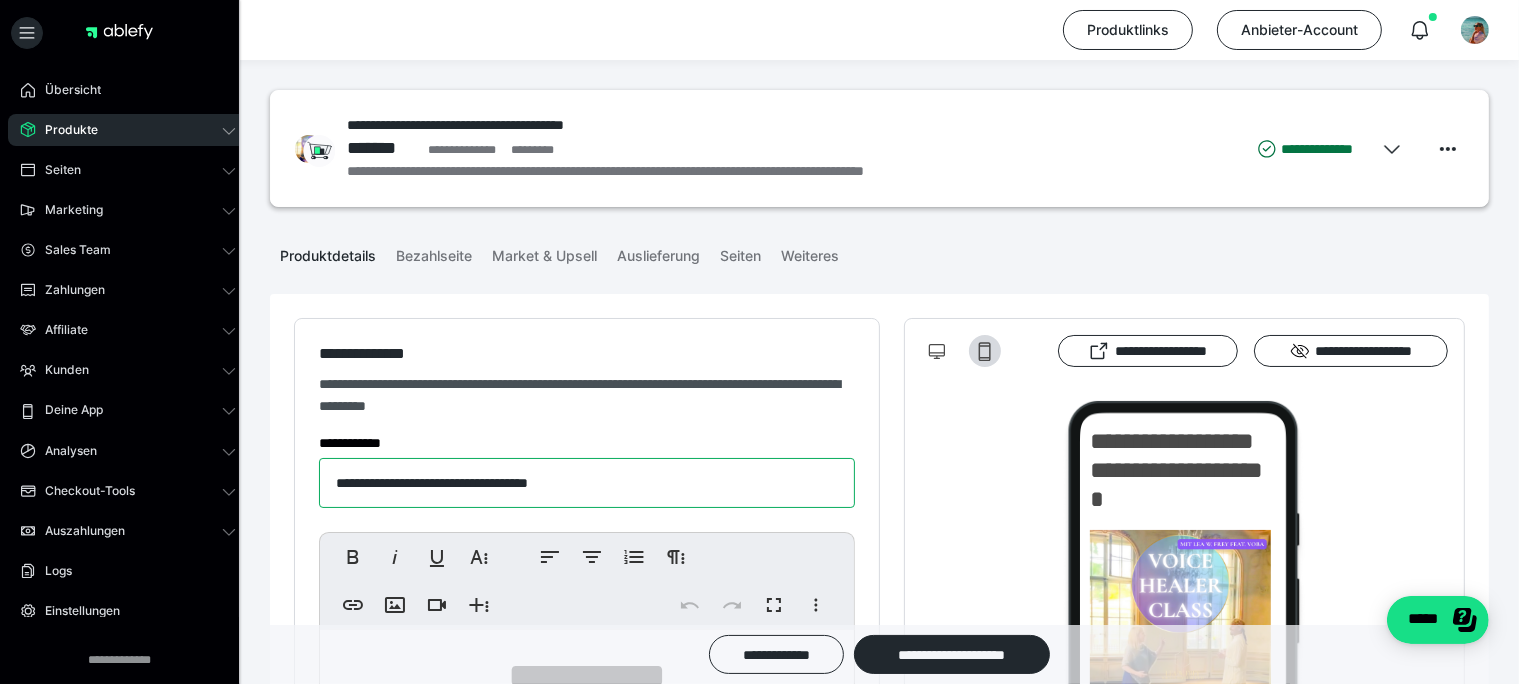 drag, startPoint x: 534, startPoint y: 478, endPoint x: 450, endPoint y: 480, distance: 84.0238 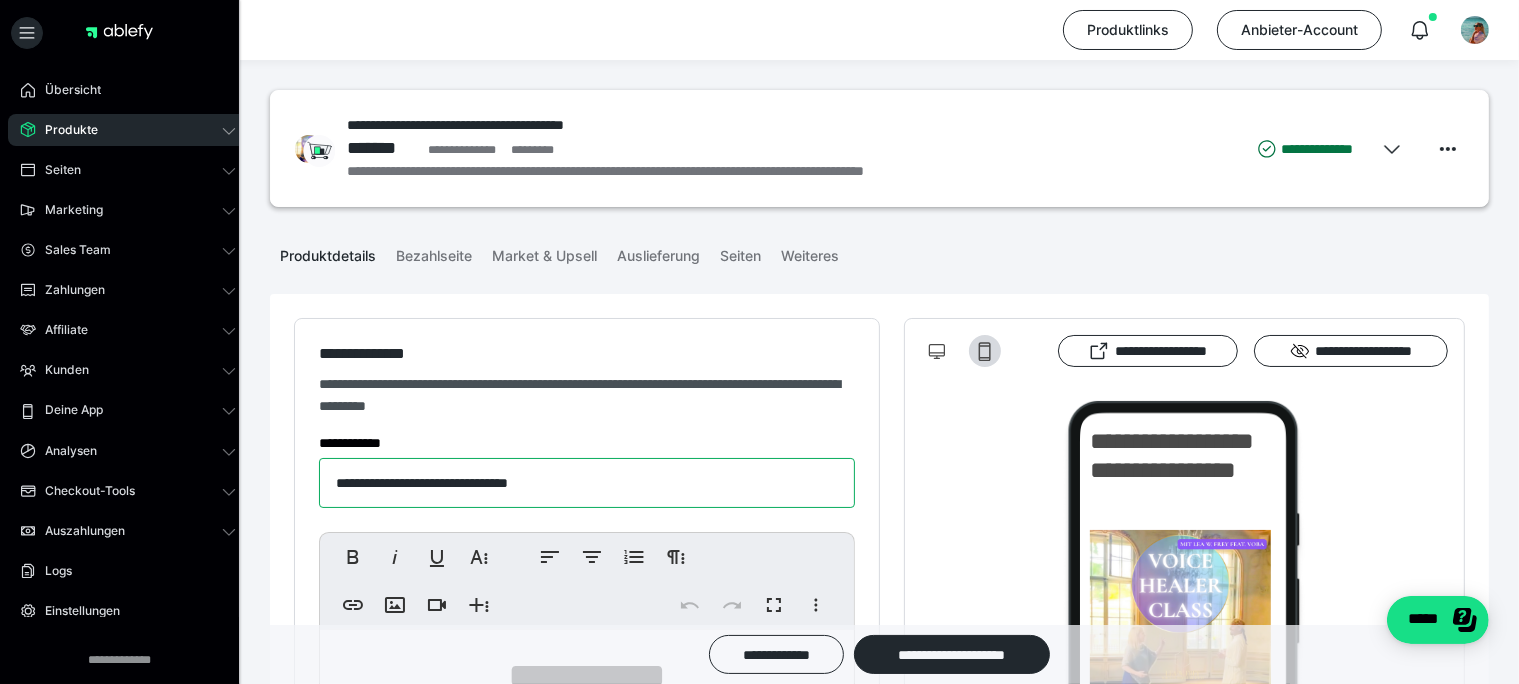 click on "**********" at bounding box center (587, 483) 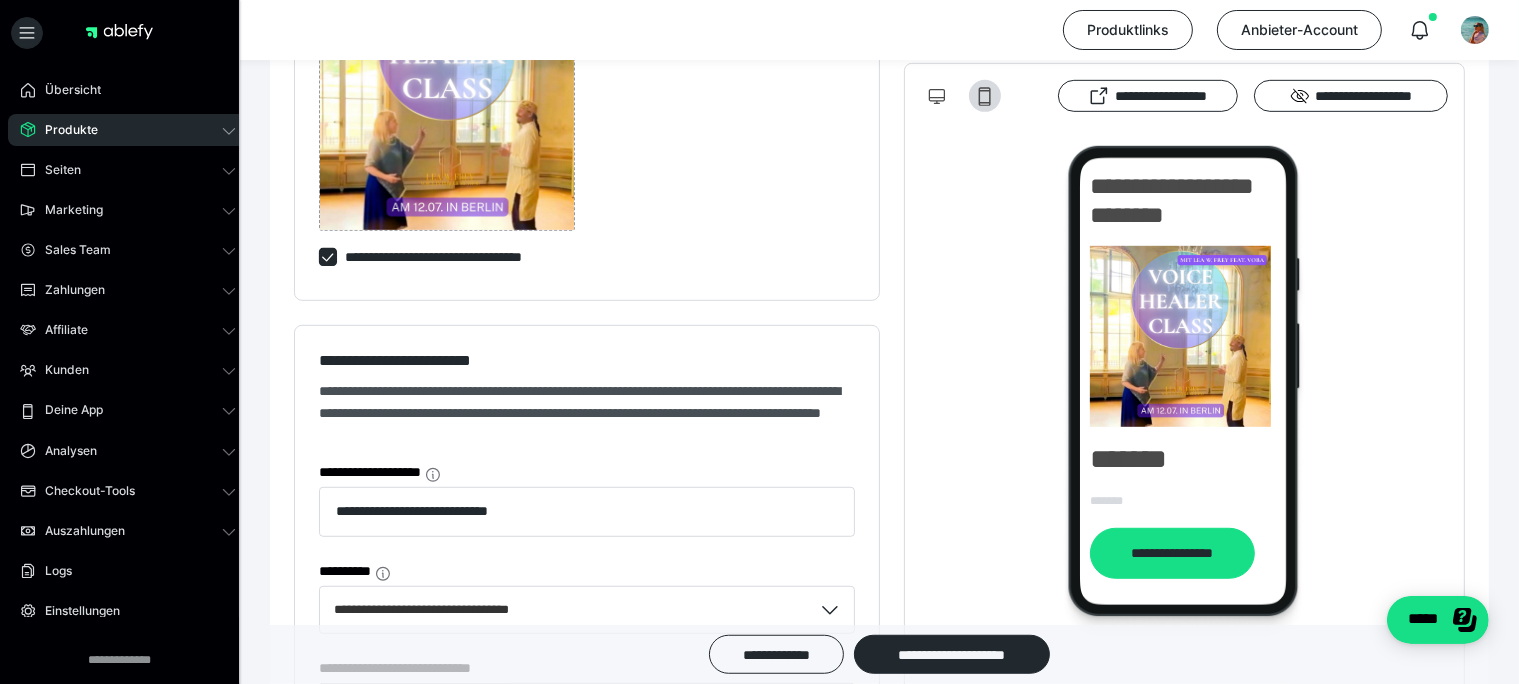 scroll, scrollTop: 950, scrollLeft: 0, axis: vertical 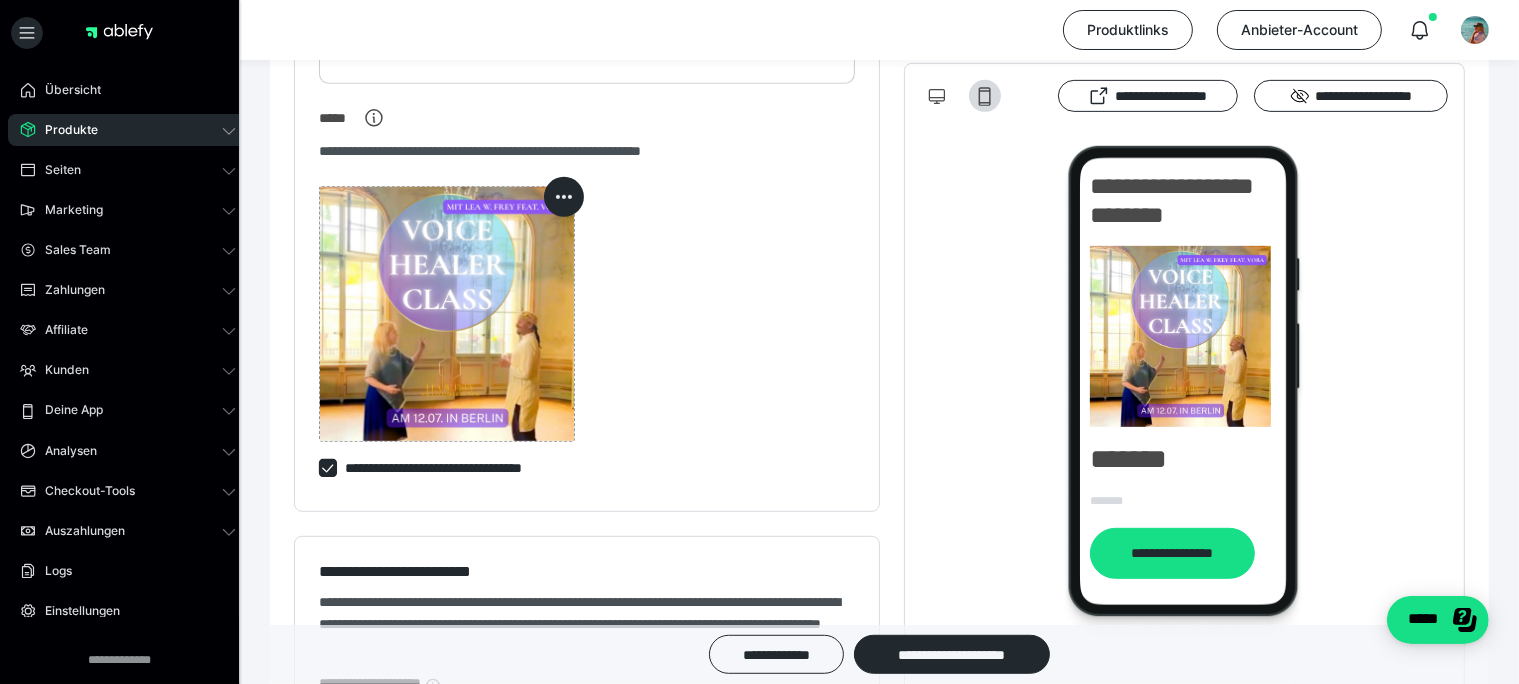 type on "**********" 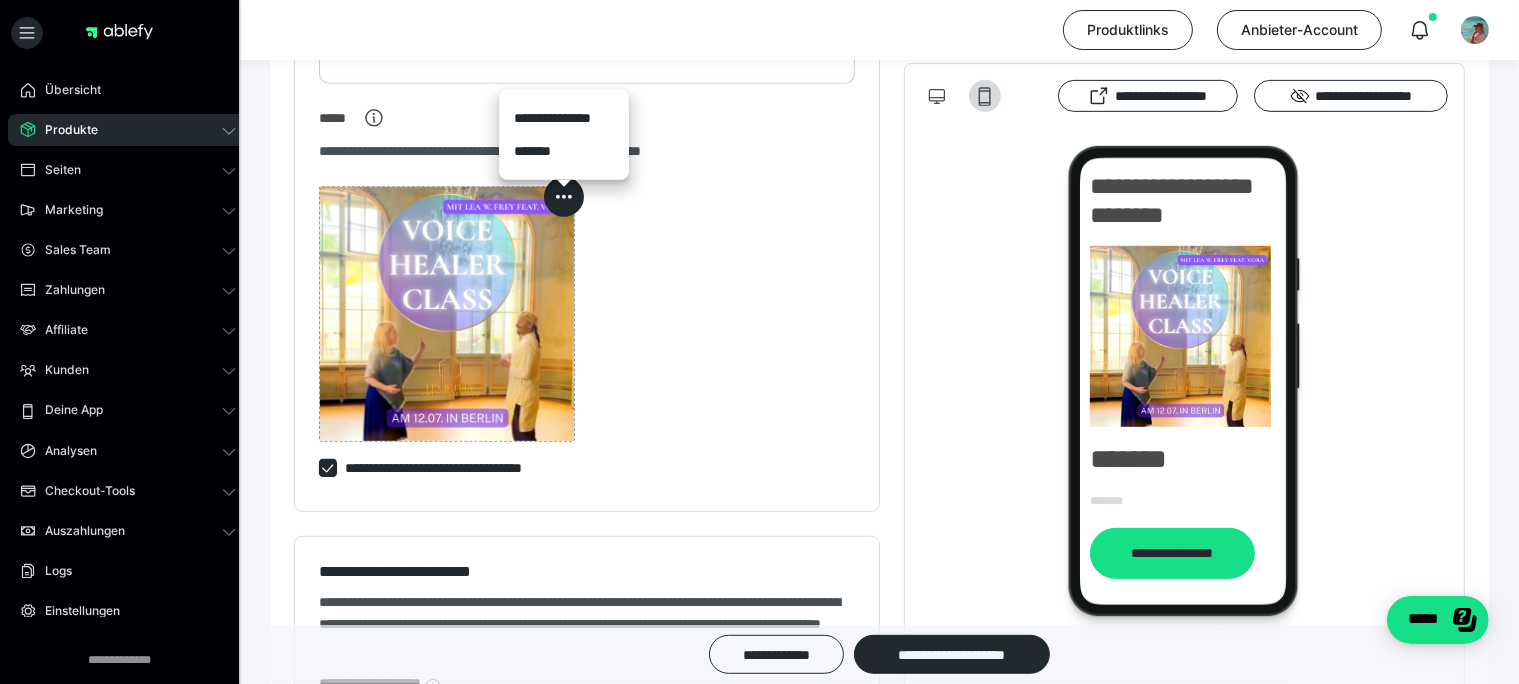 click on "*******" at bounding box center (564, 151) 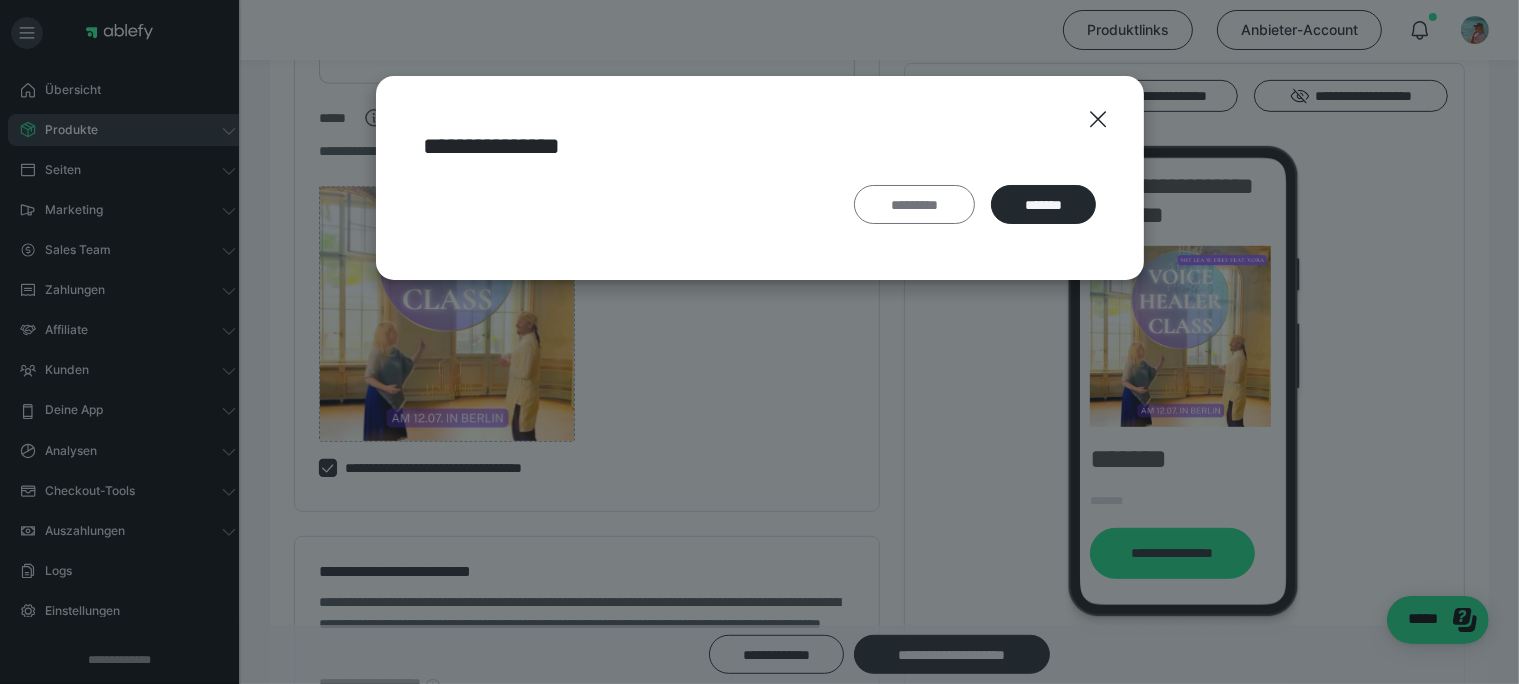 click on "*********" at bounding box center (914, 205) 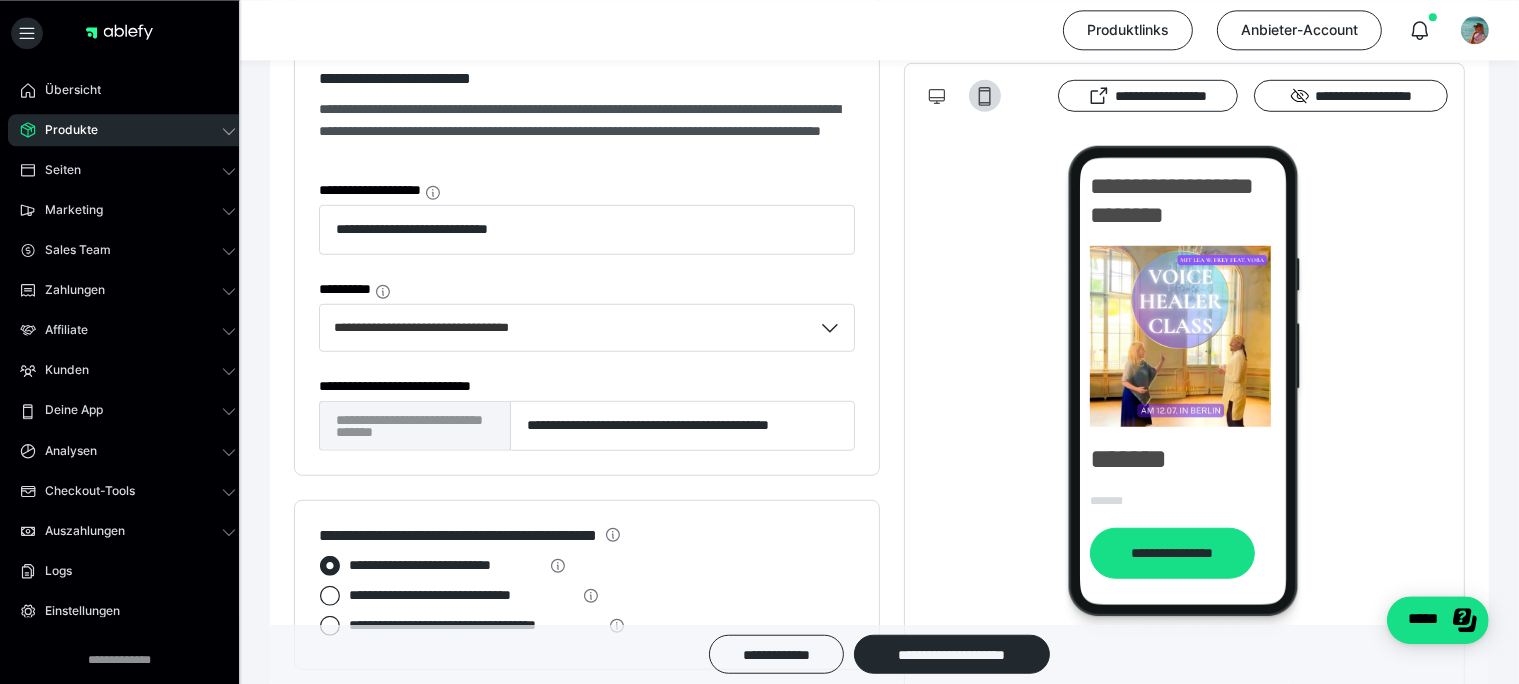 scroll, scrollTop: 1478, scrollLeft: 0, axis: vertical 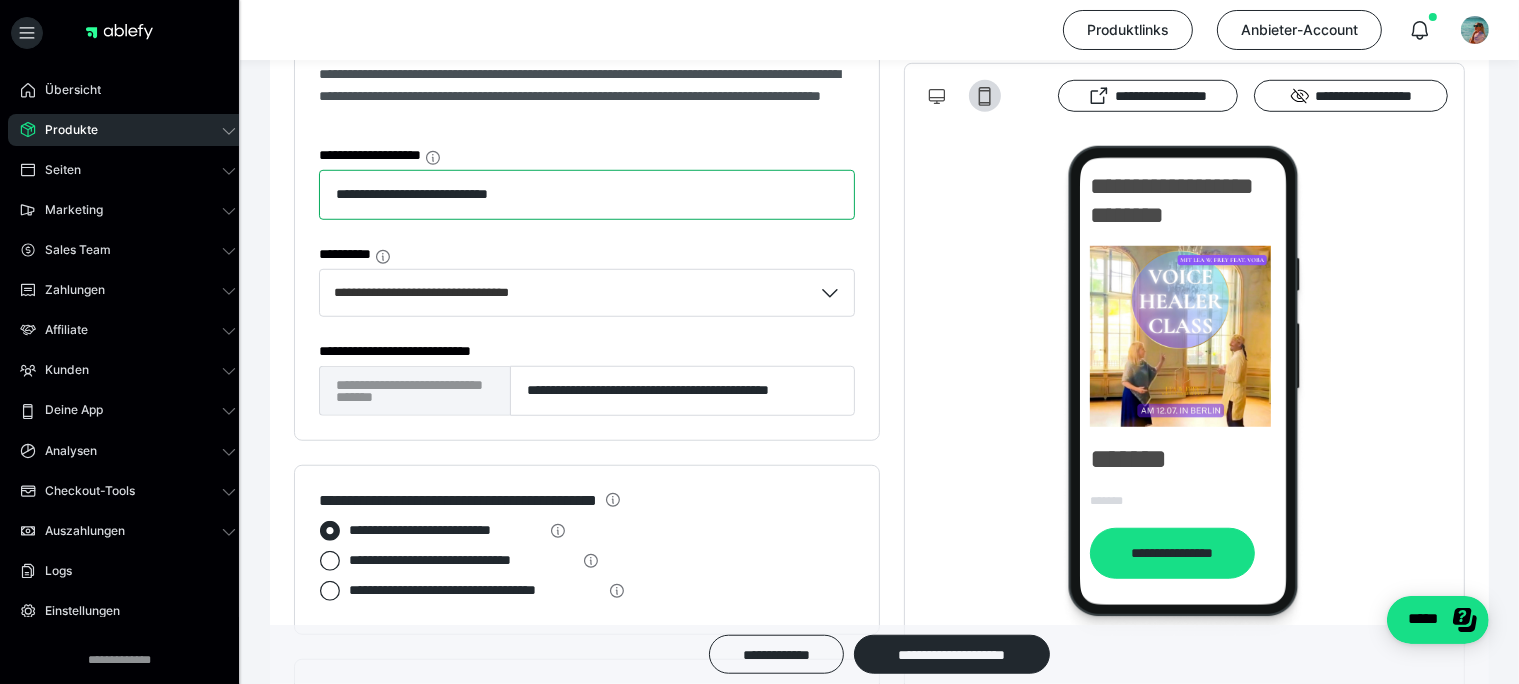 drag, startPoint x: 605, startPoint y: 190, endPoint x: 122, endPoint y: 138, distance: 485.7911 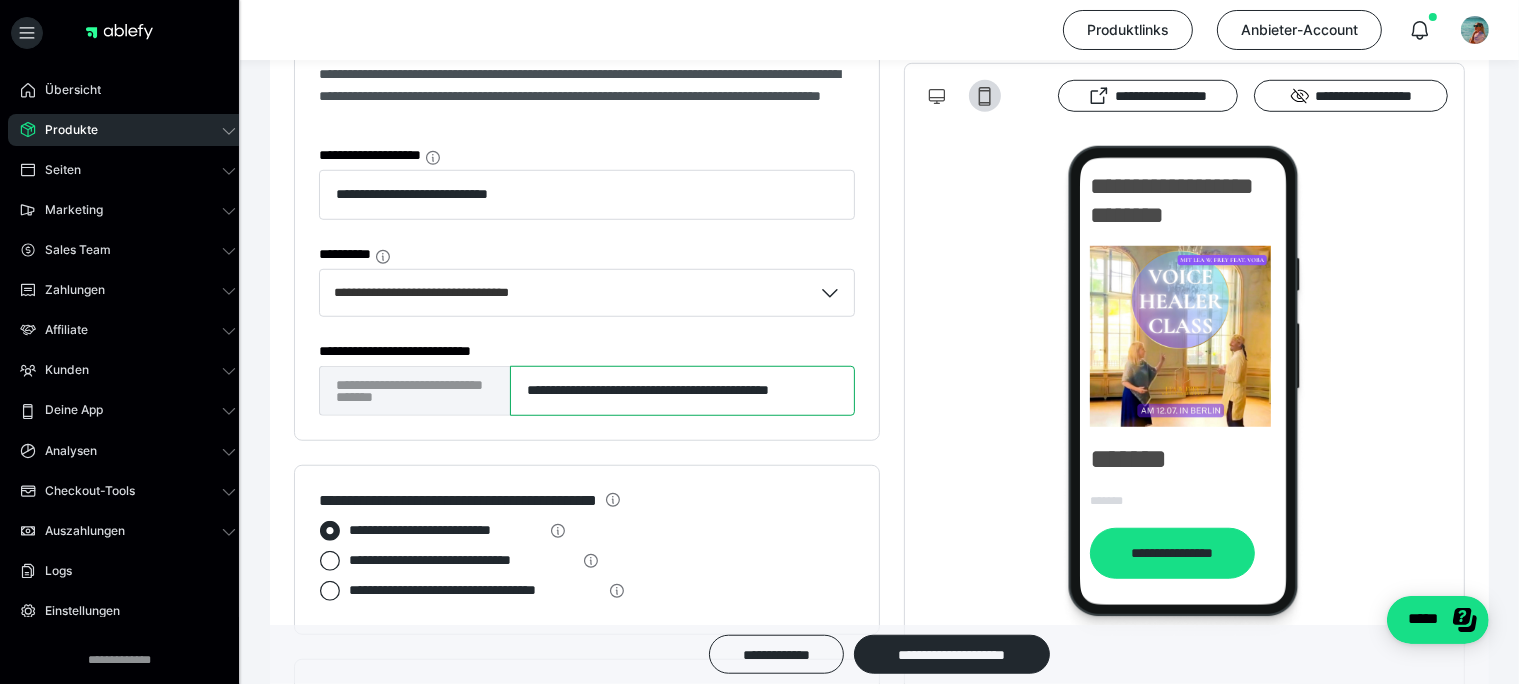 click on "**********" at bounding box center (682, 391) 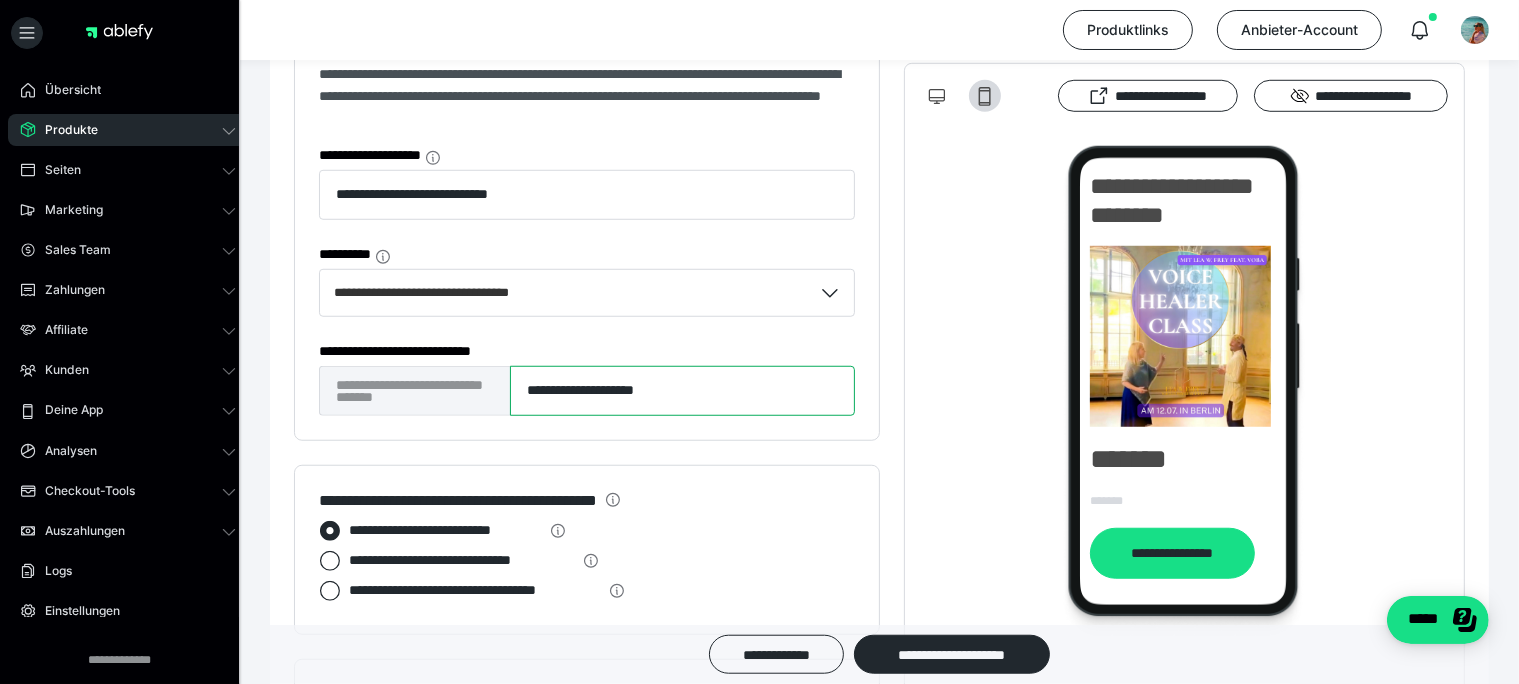 type on "**********" 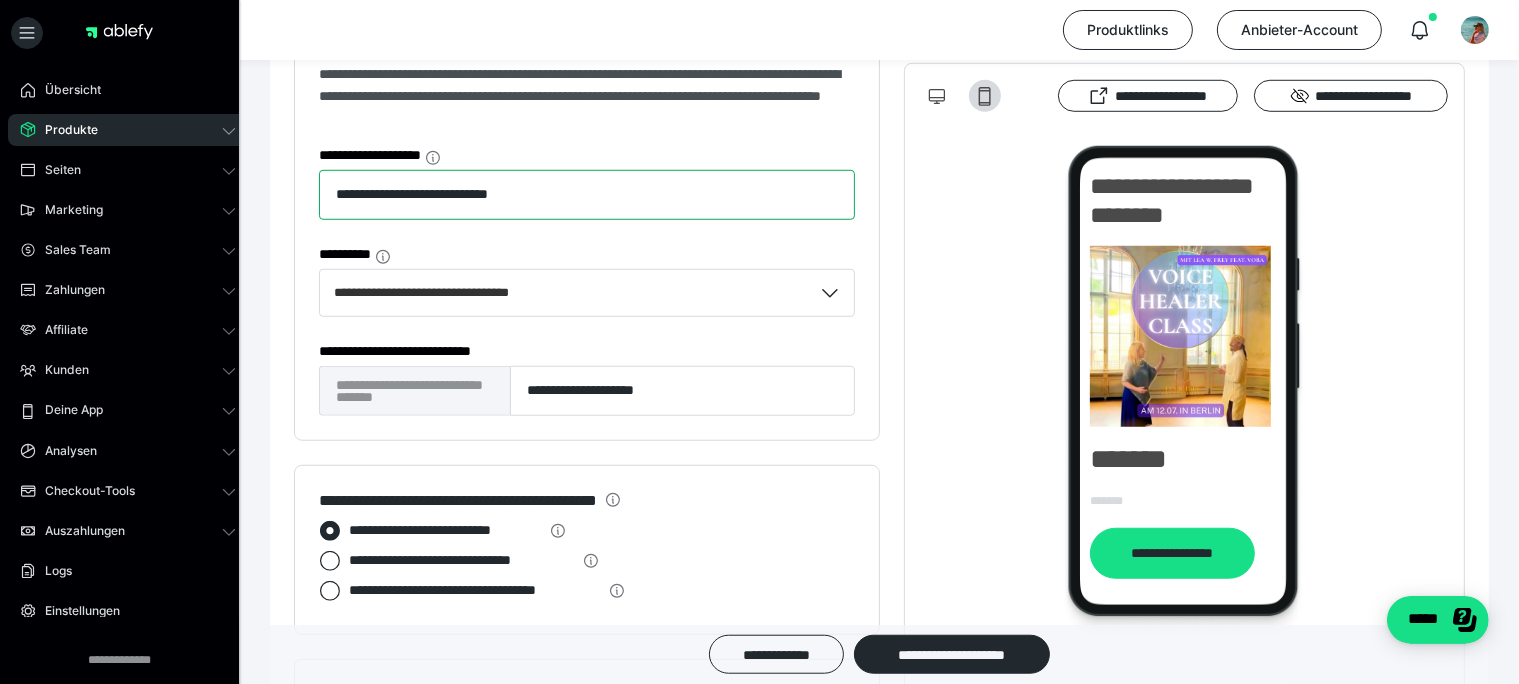 drag, startPoint x: 603, startPoint y: 202, endPoint x: 178, endPoint y: 149, distance: 428.29196 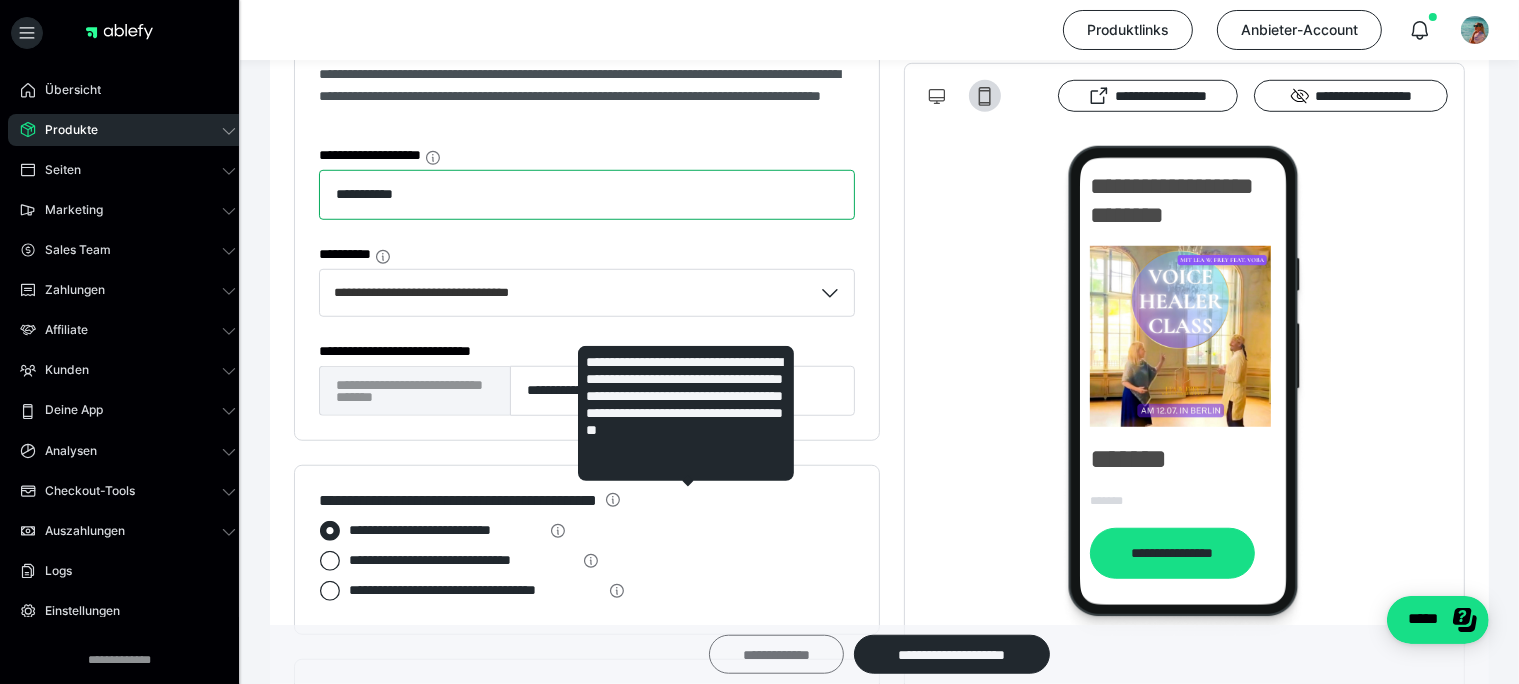 type on "**********" 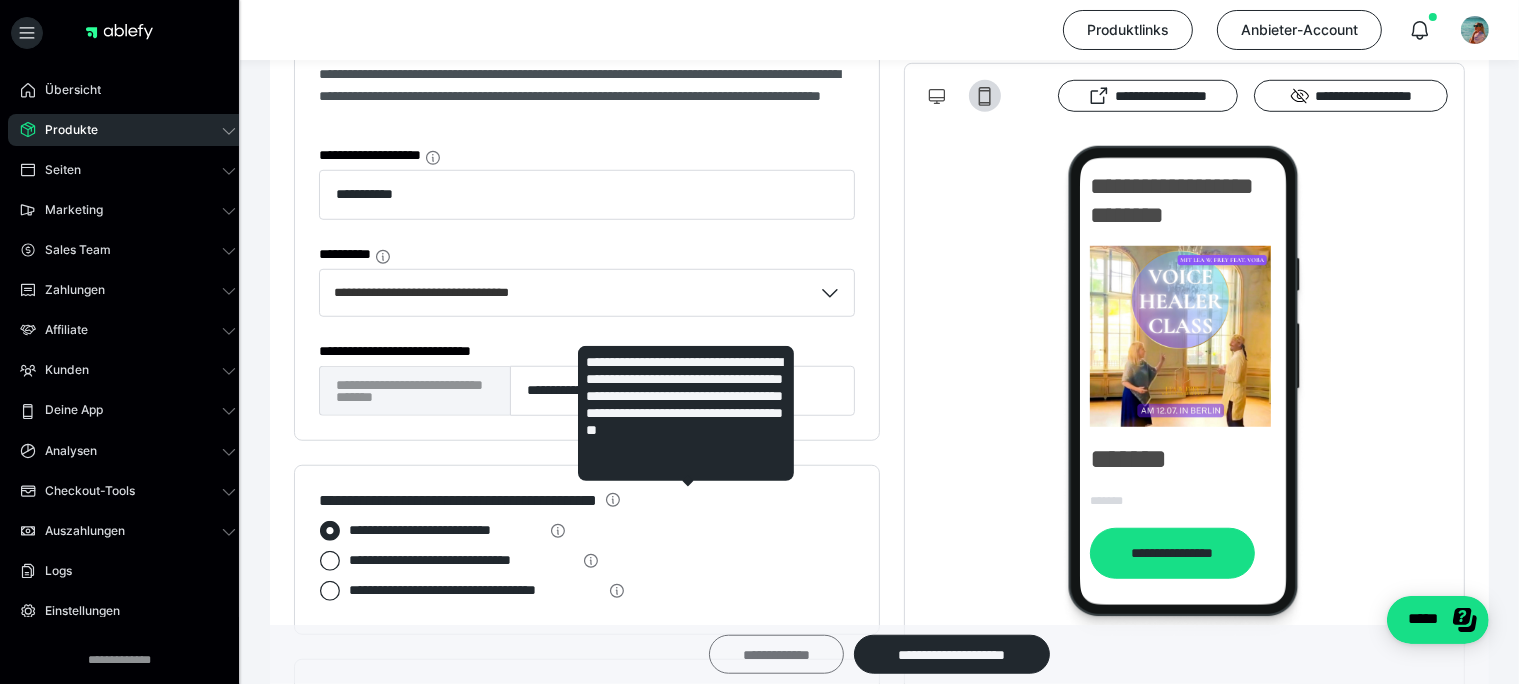 click on "**********" at bounding box center (776, 654) 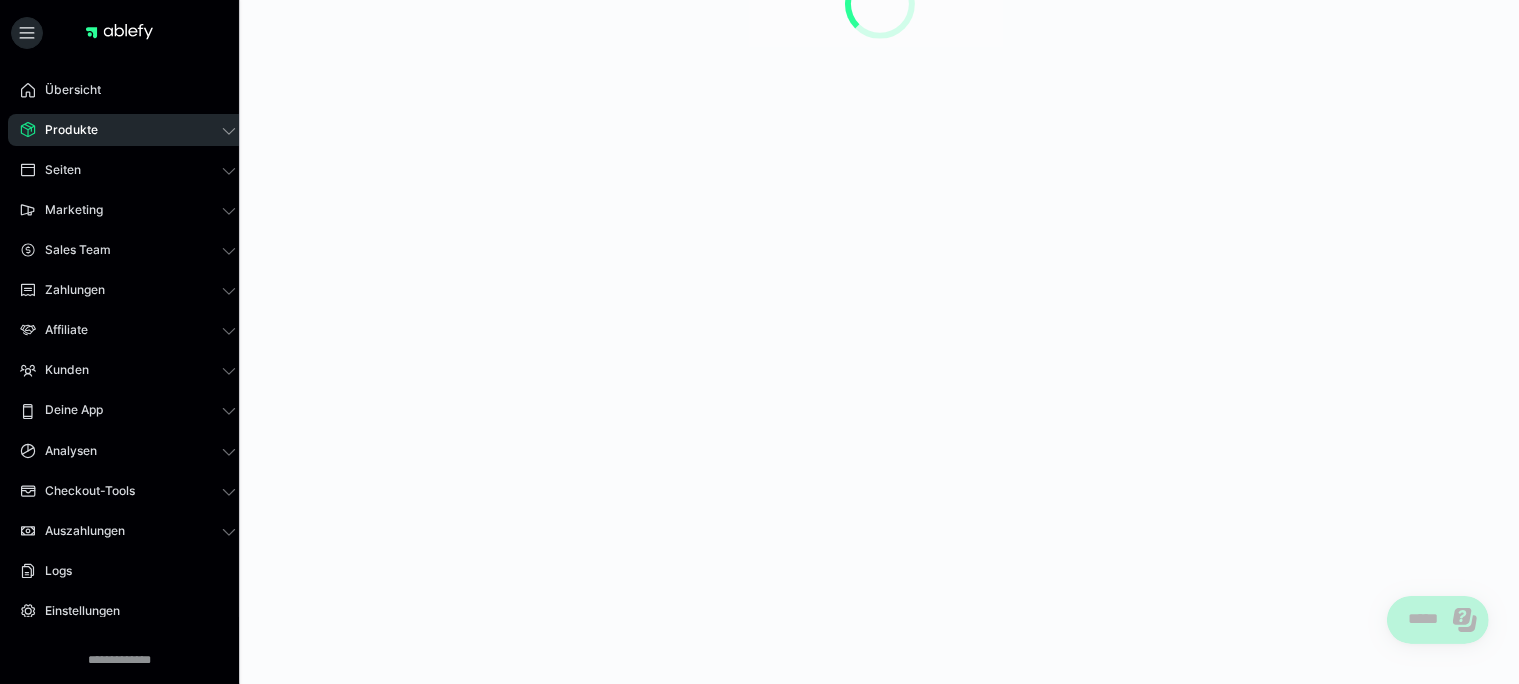 scroll, scrollTop: 0, scrollLeft: 0, axis: both 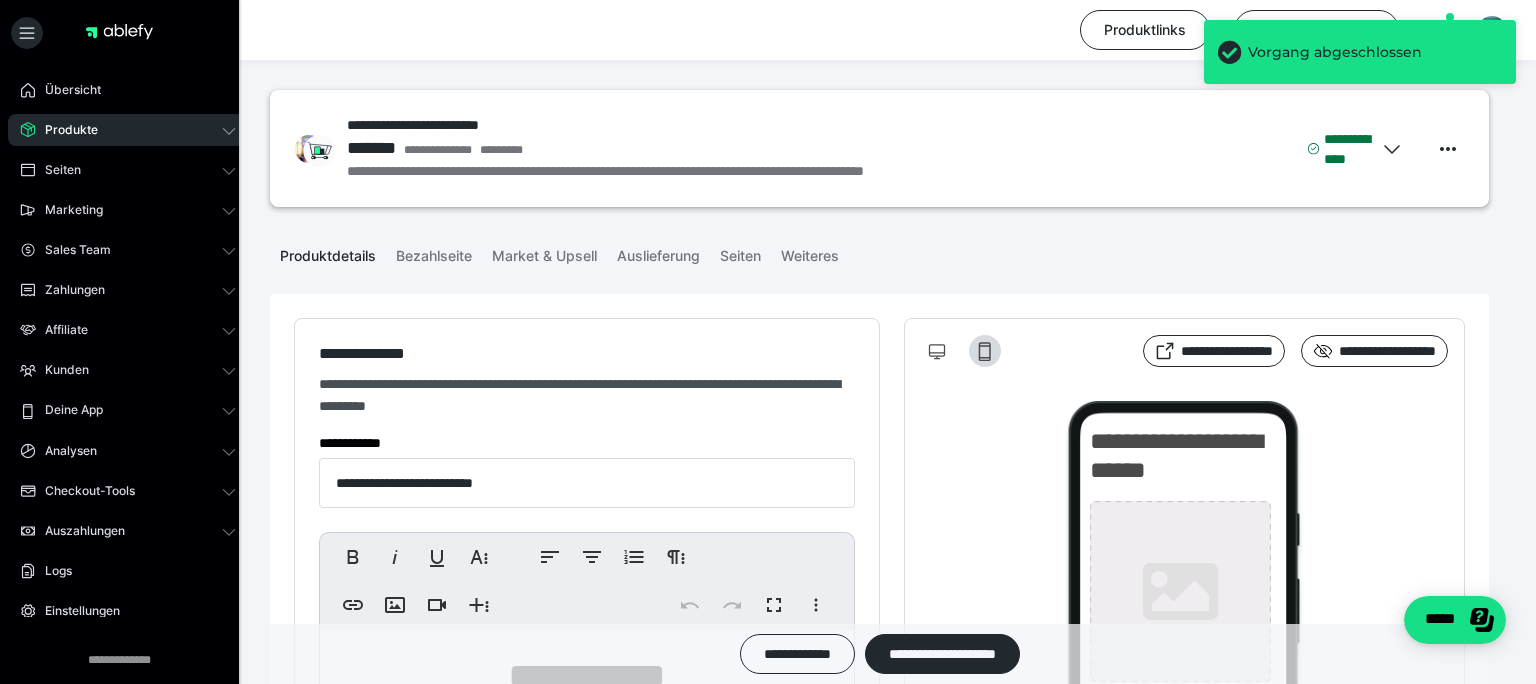 type on "**********" 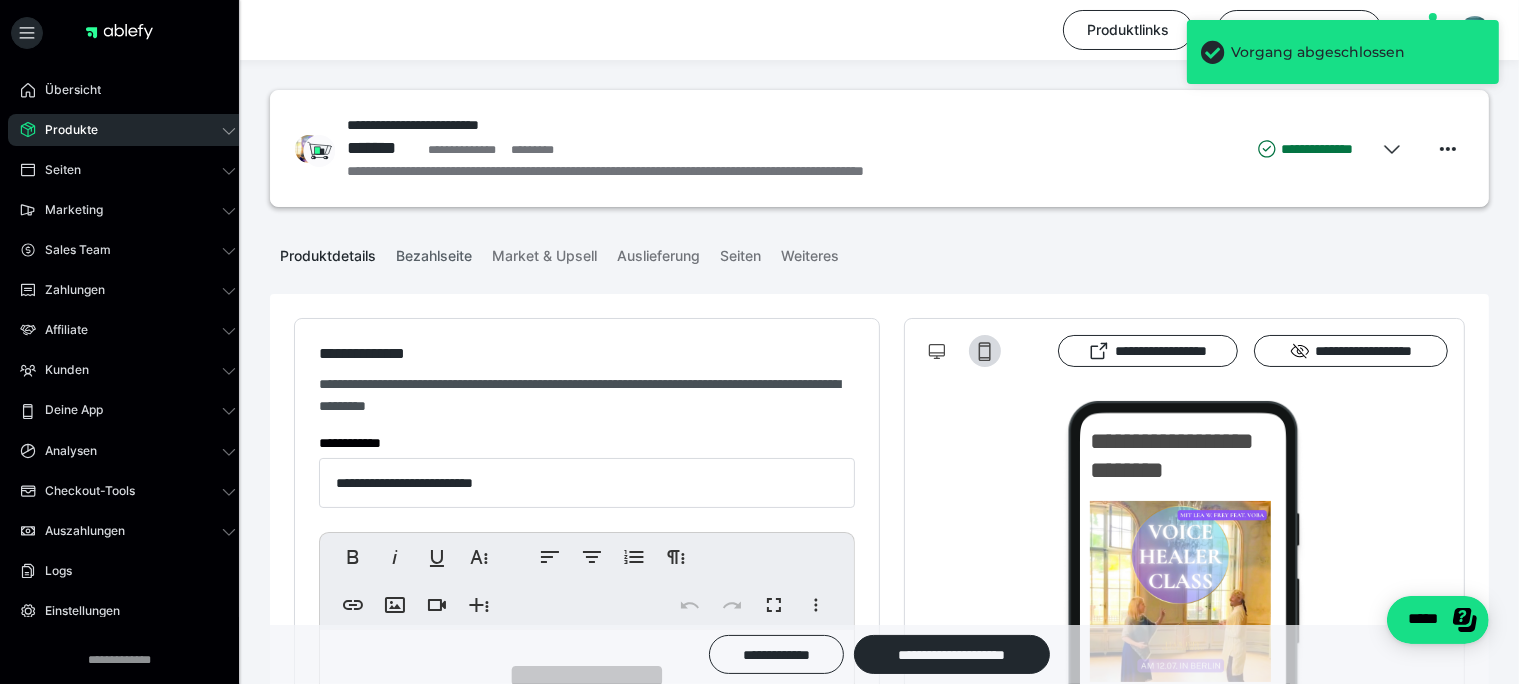 click on "Bezahlseite" at bounding box center (434, 252) 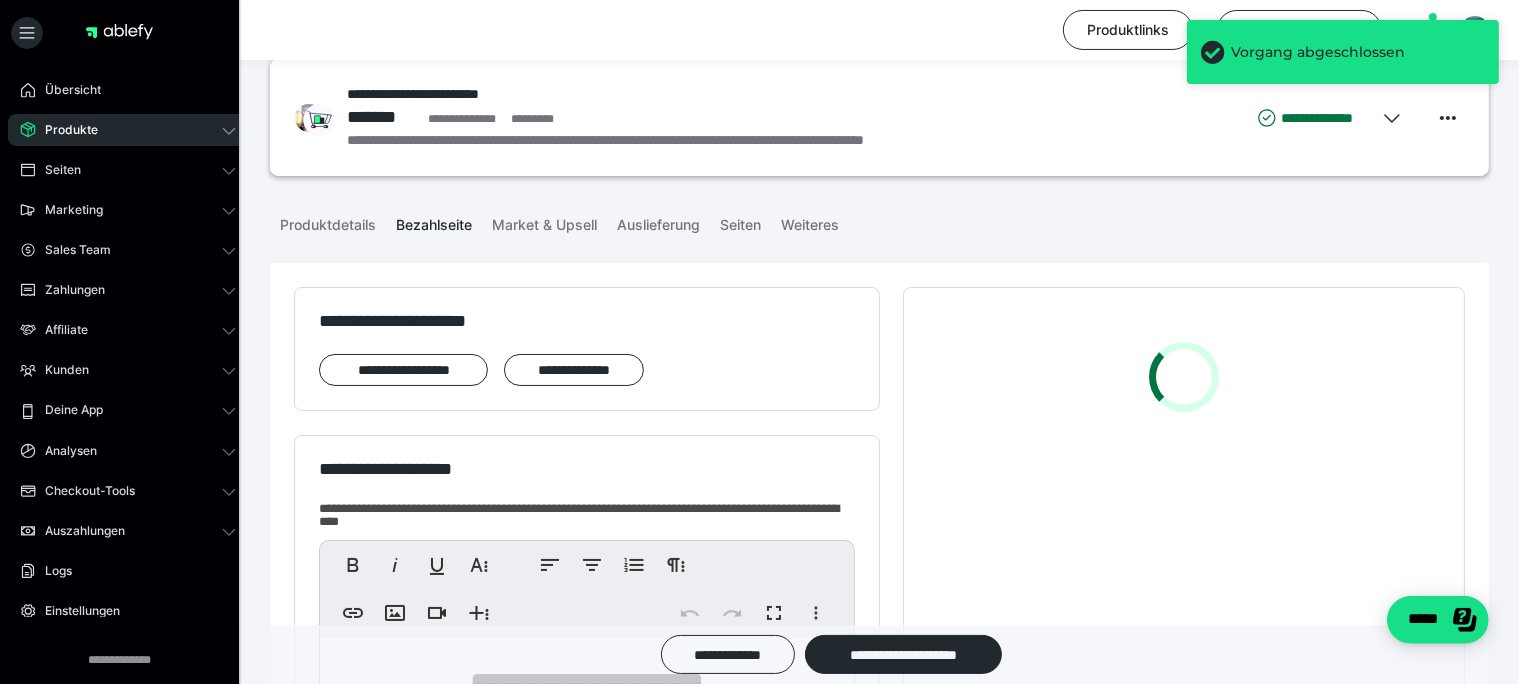 scroll, scrollTop: 0, scrollLeft: 0, axis: both 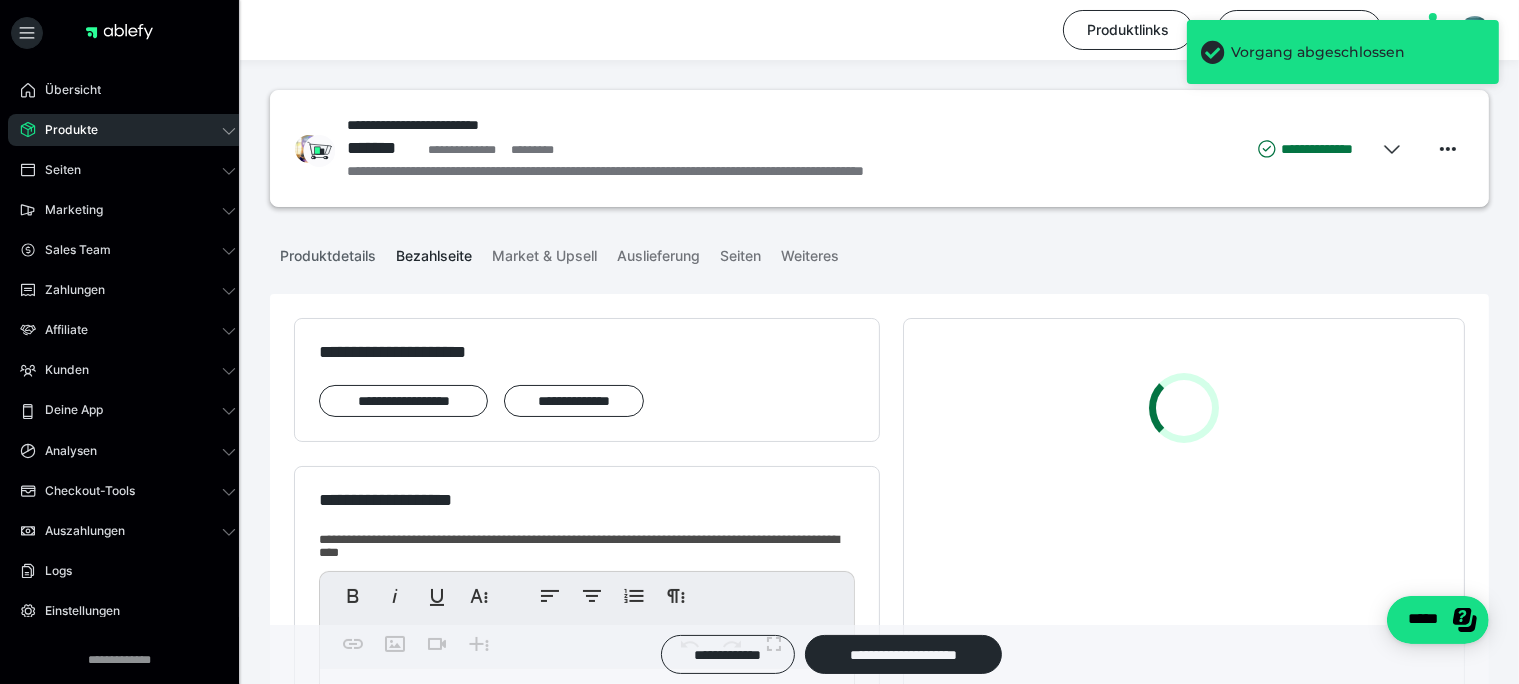 click on "Produktdetails" at bounding box center [328, 252] 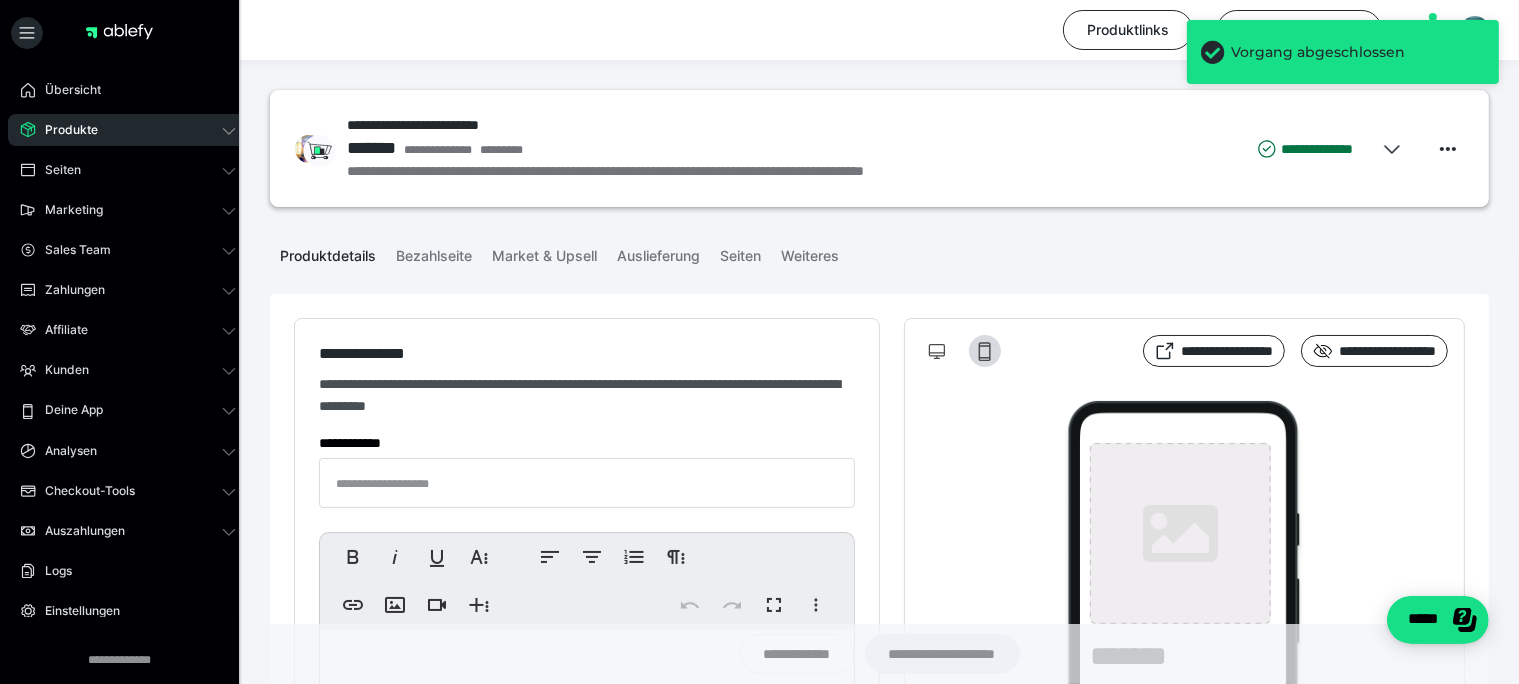 type on "**********" 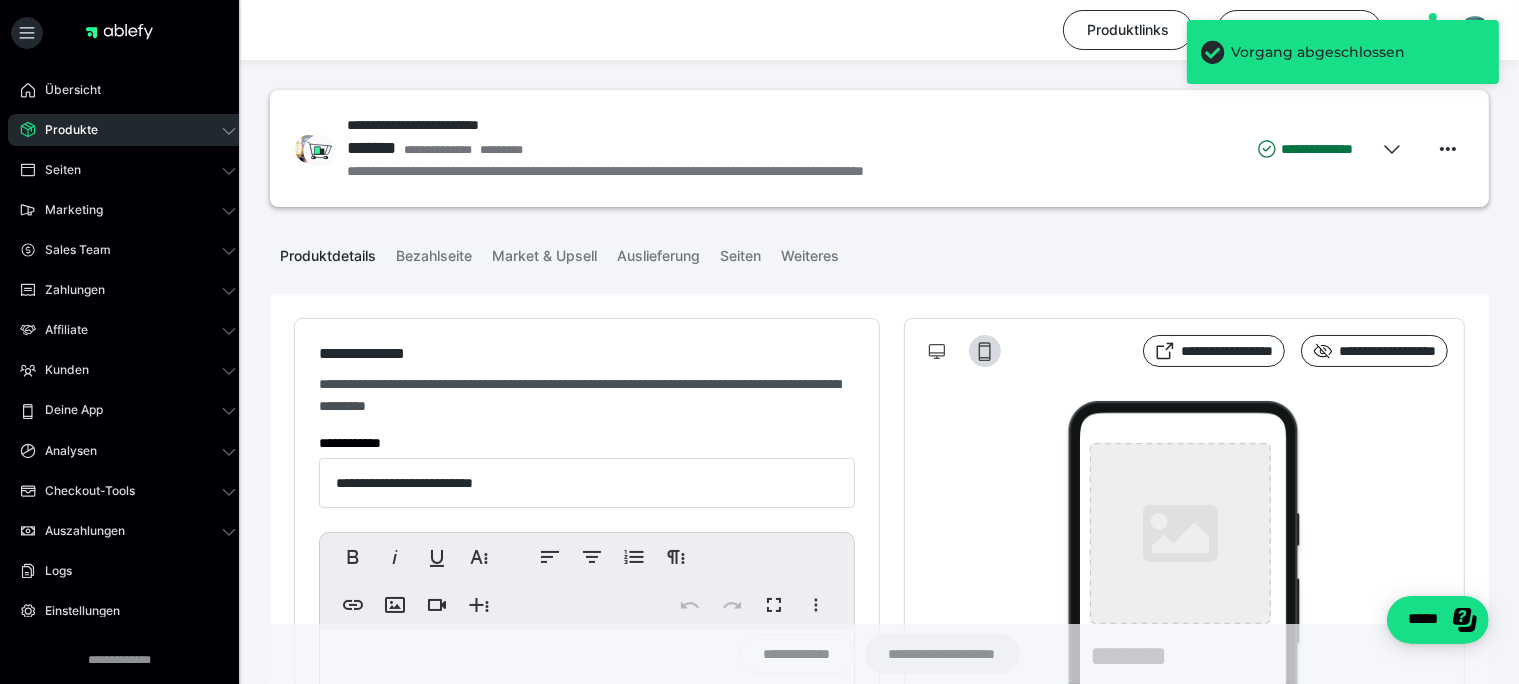 type on "**********" 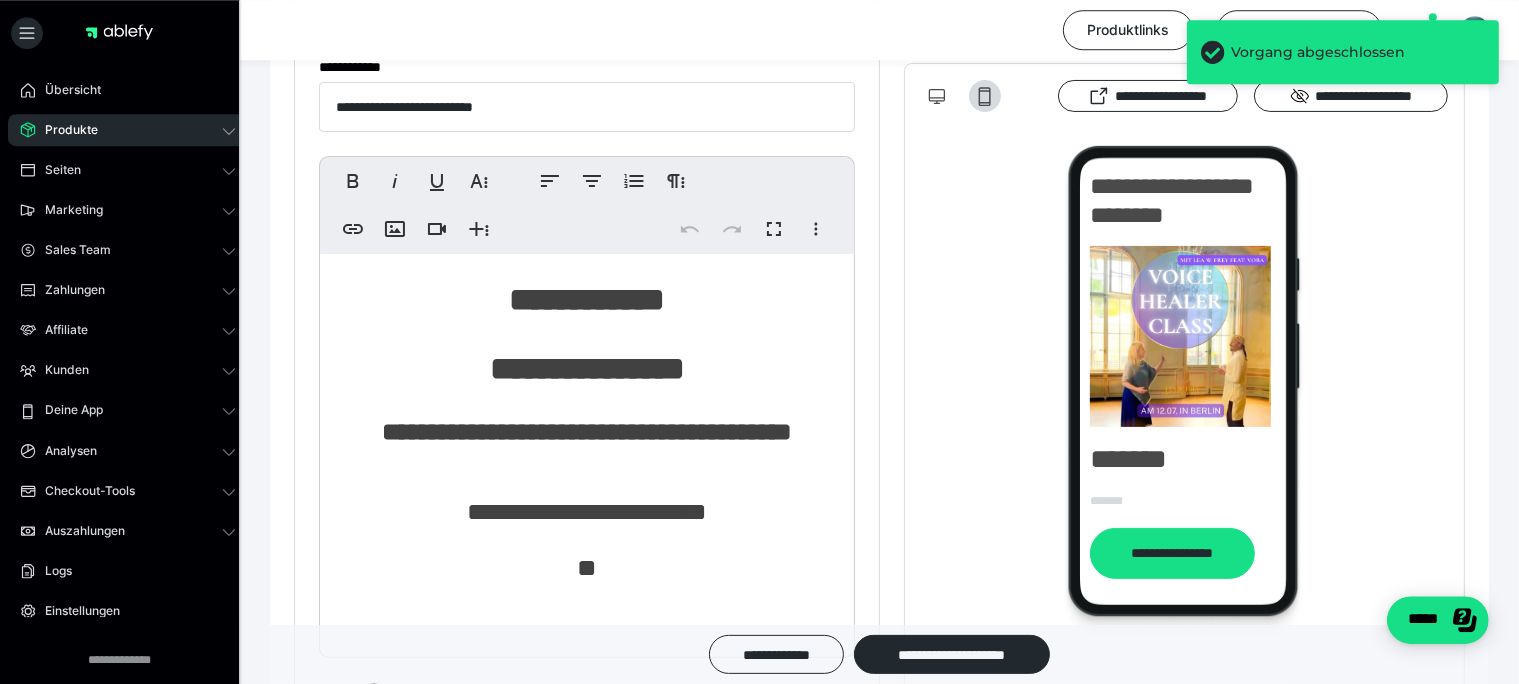 scroll, scrollTop: 422, scrollLeft: 0, axis: vertical 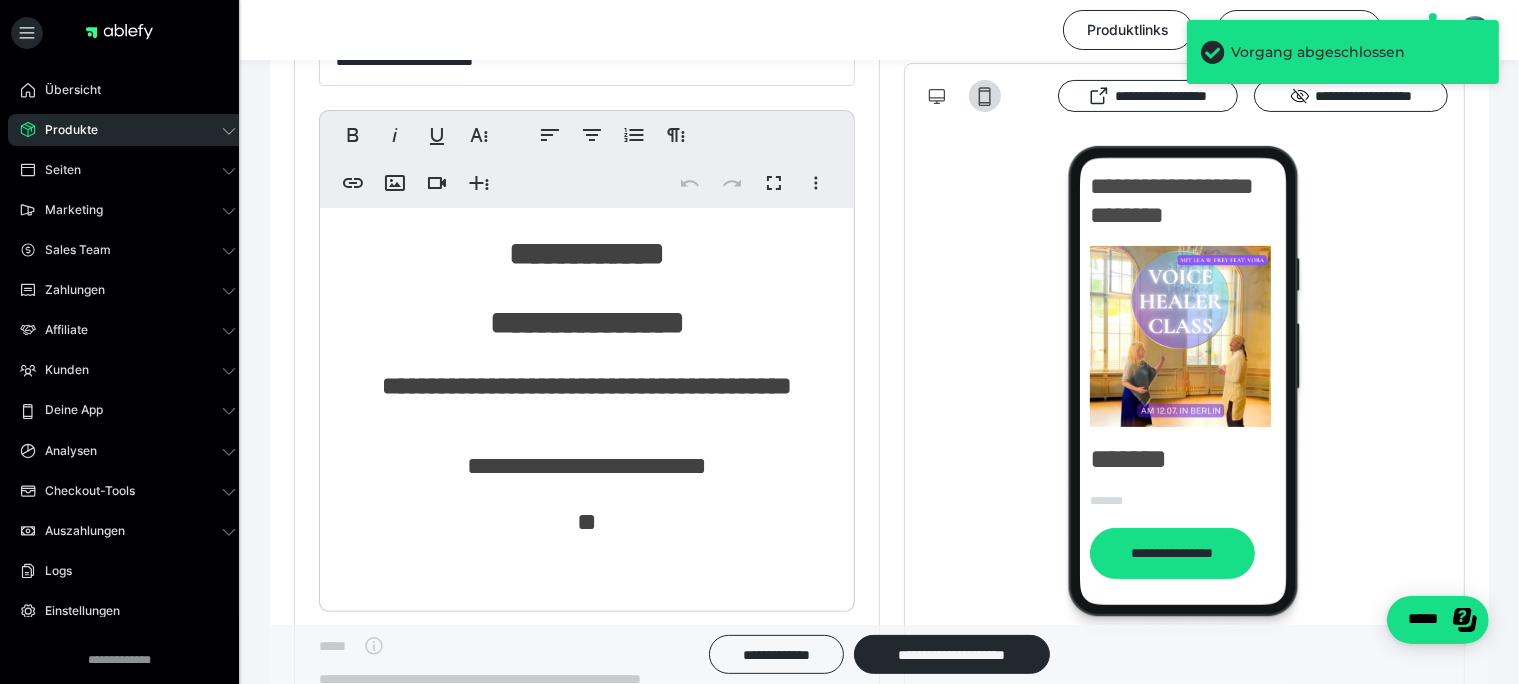 click on "**********" 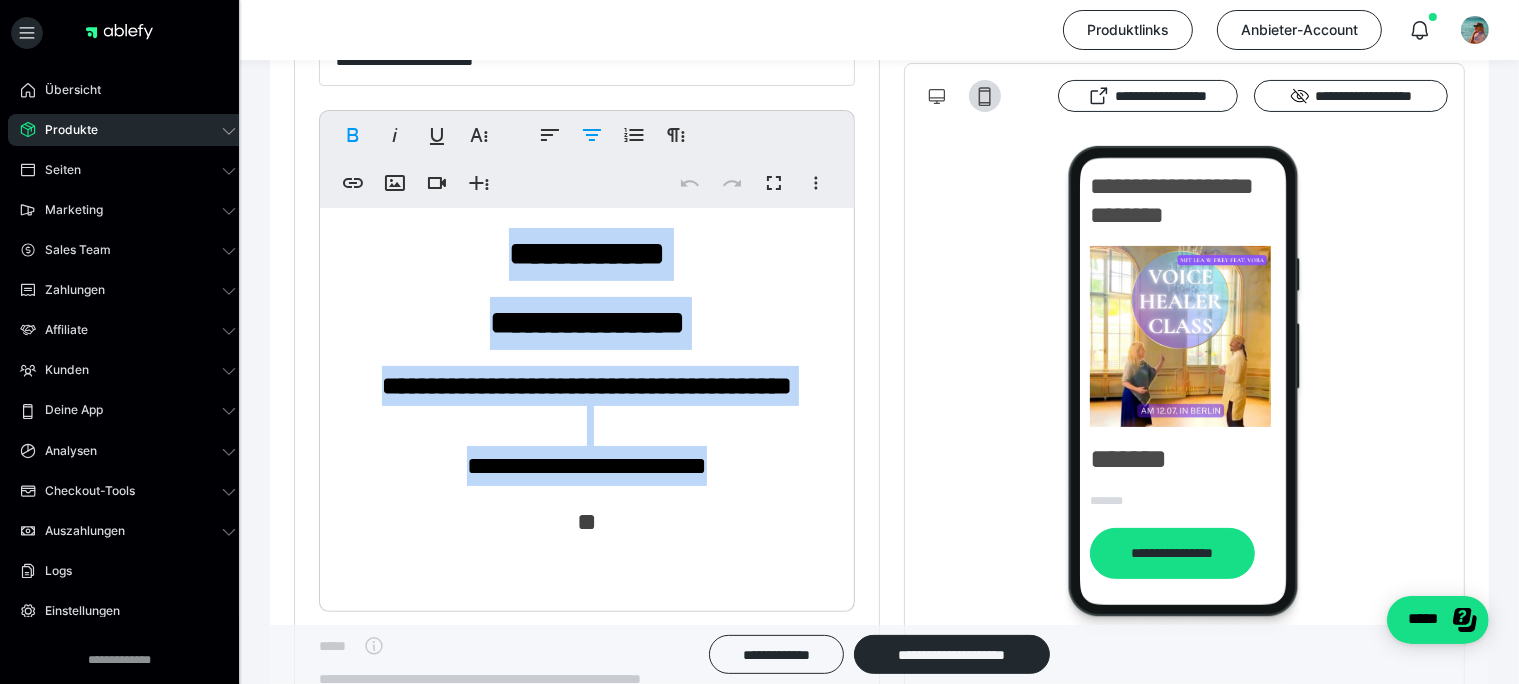 copy on "**********" 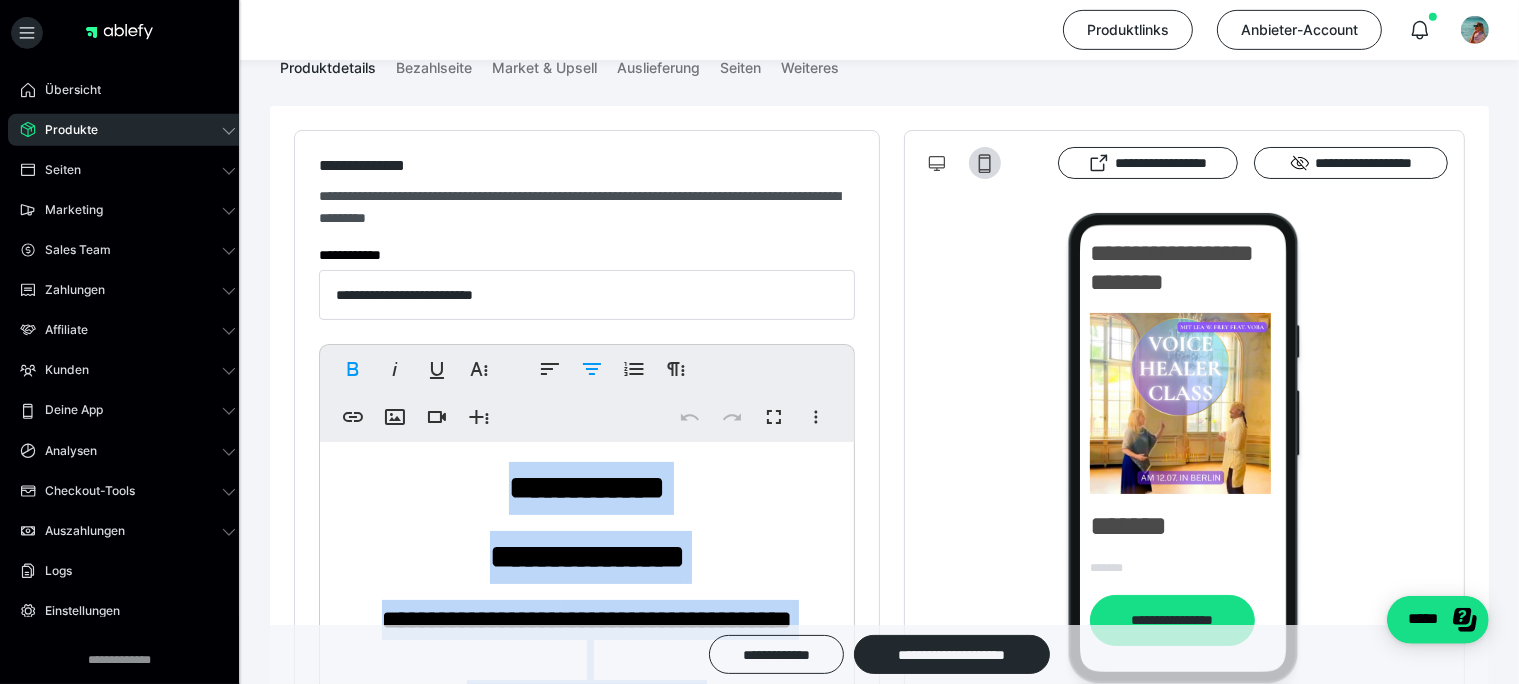 scroll, scrollTop: 0, scrollLeft: 0, axis: both 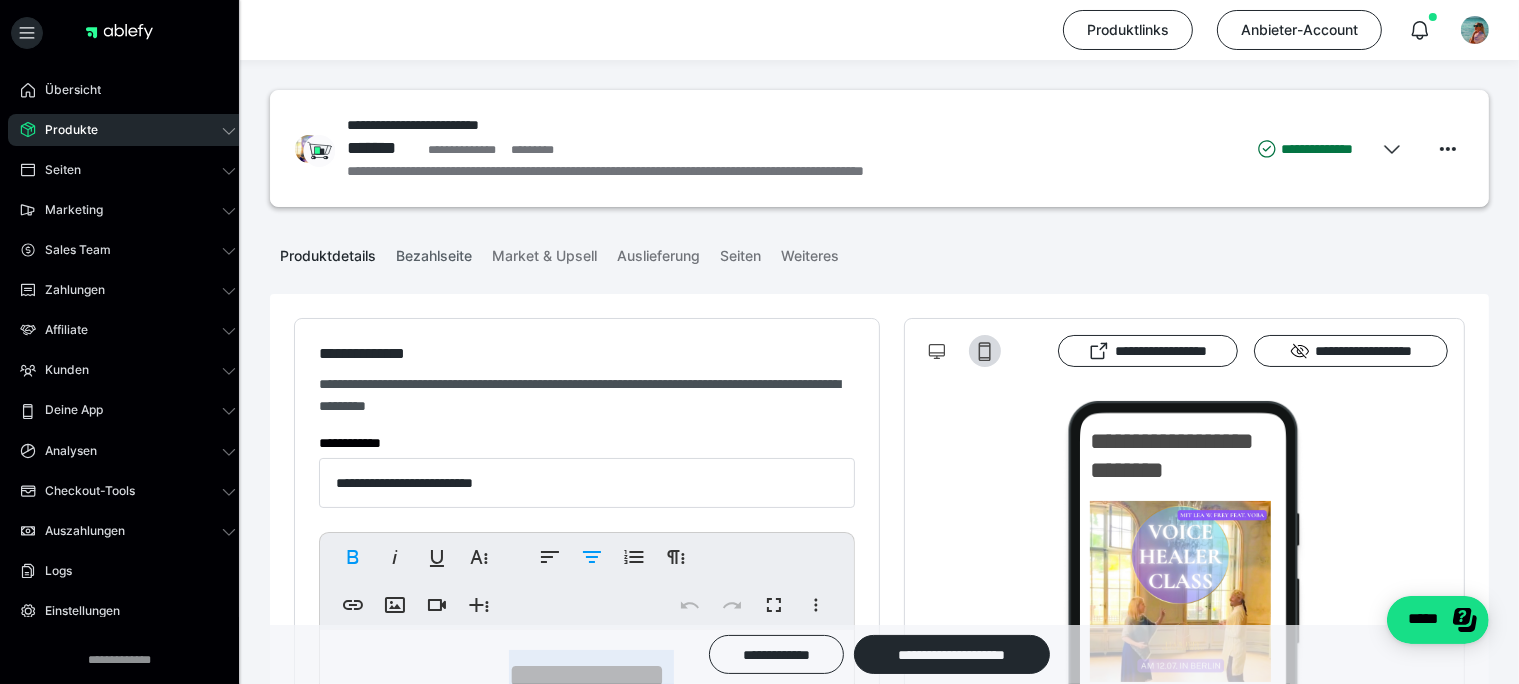 click on "Bezahlseite" at bounding box center [434, 252] 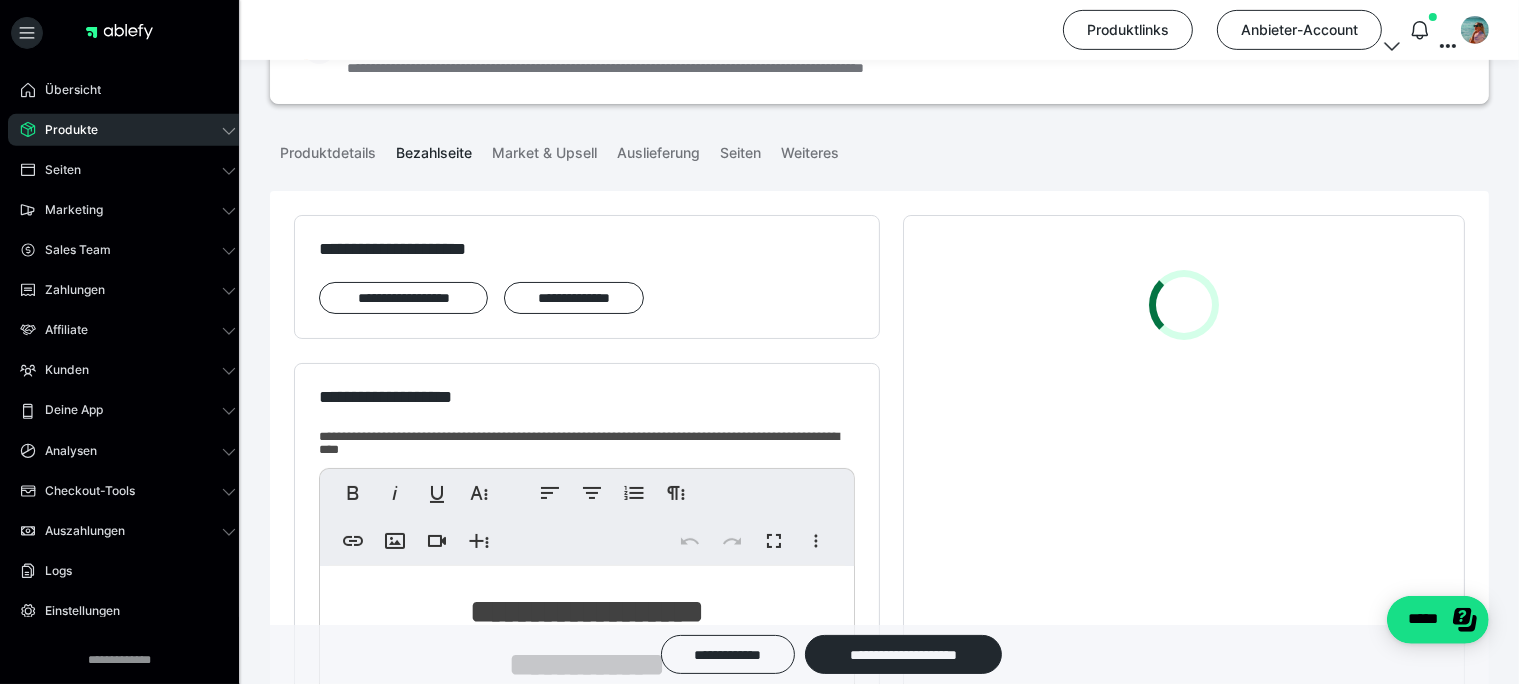scroll, scrollTop: 211, scrollLeft: 0, axis: vertical 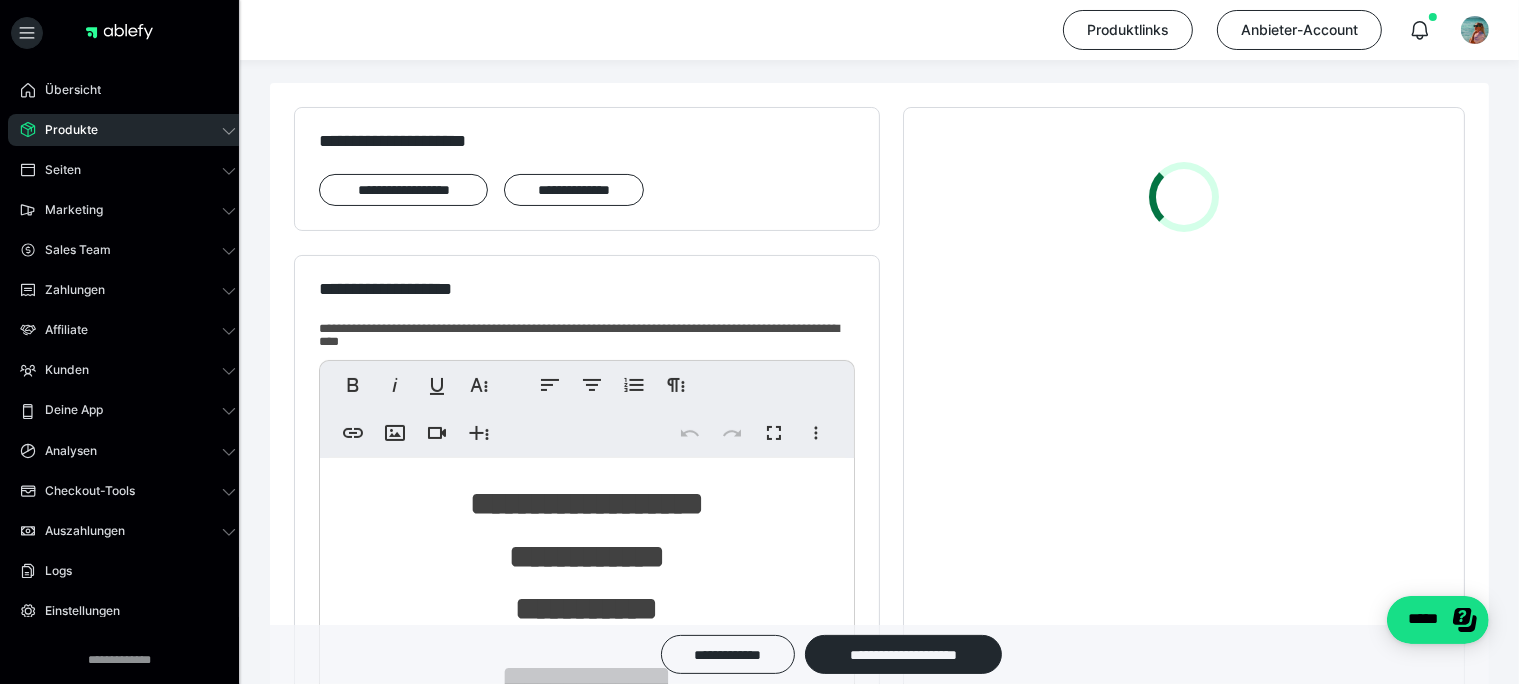 click on "**********" at bounding box center [587, 557] 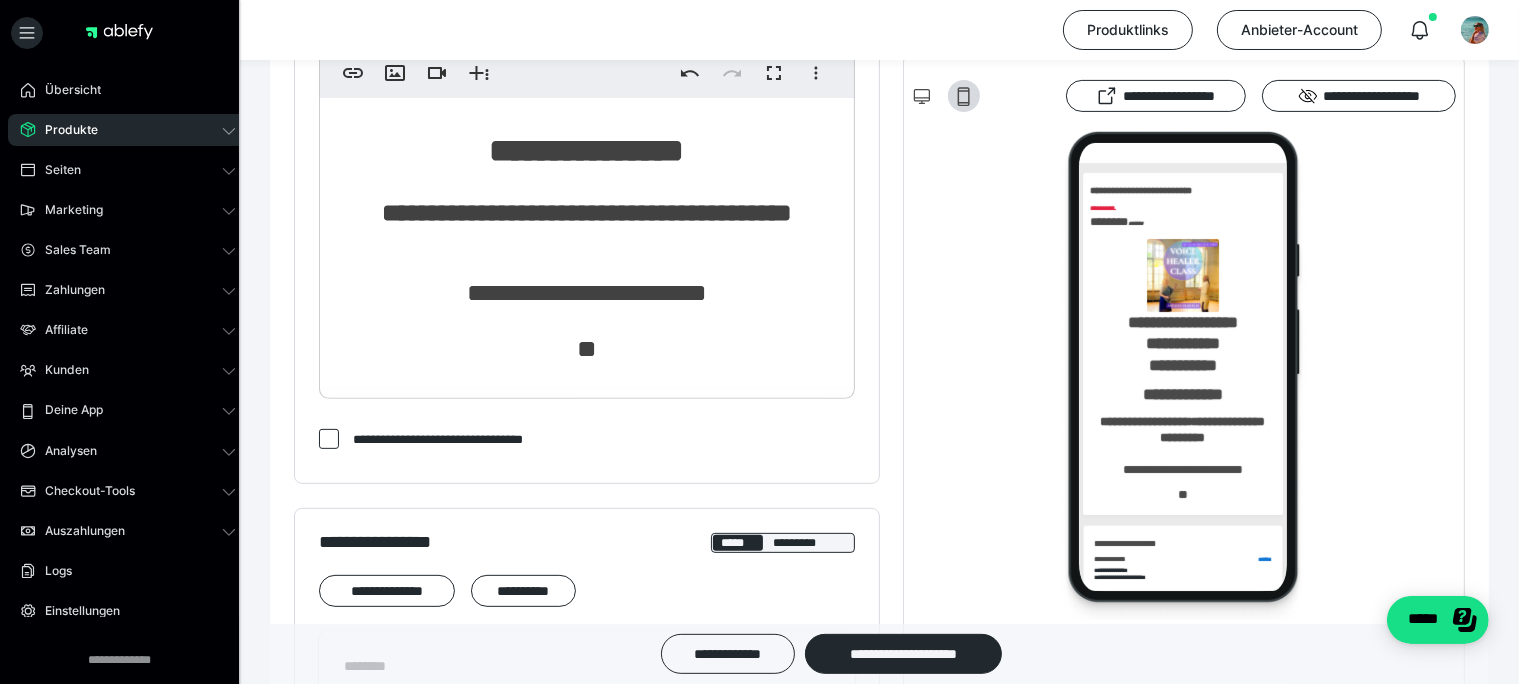 scroll, scrollTop: 0, scrollLeft: 0, axis: both 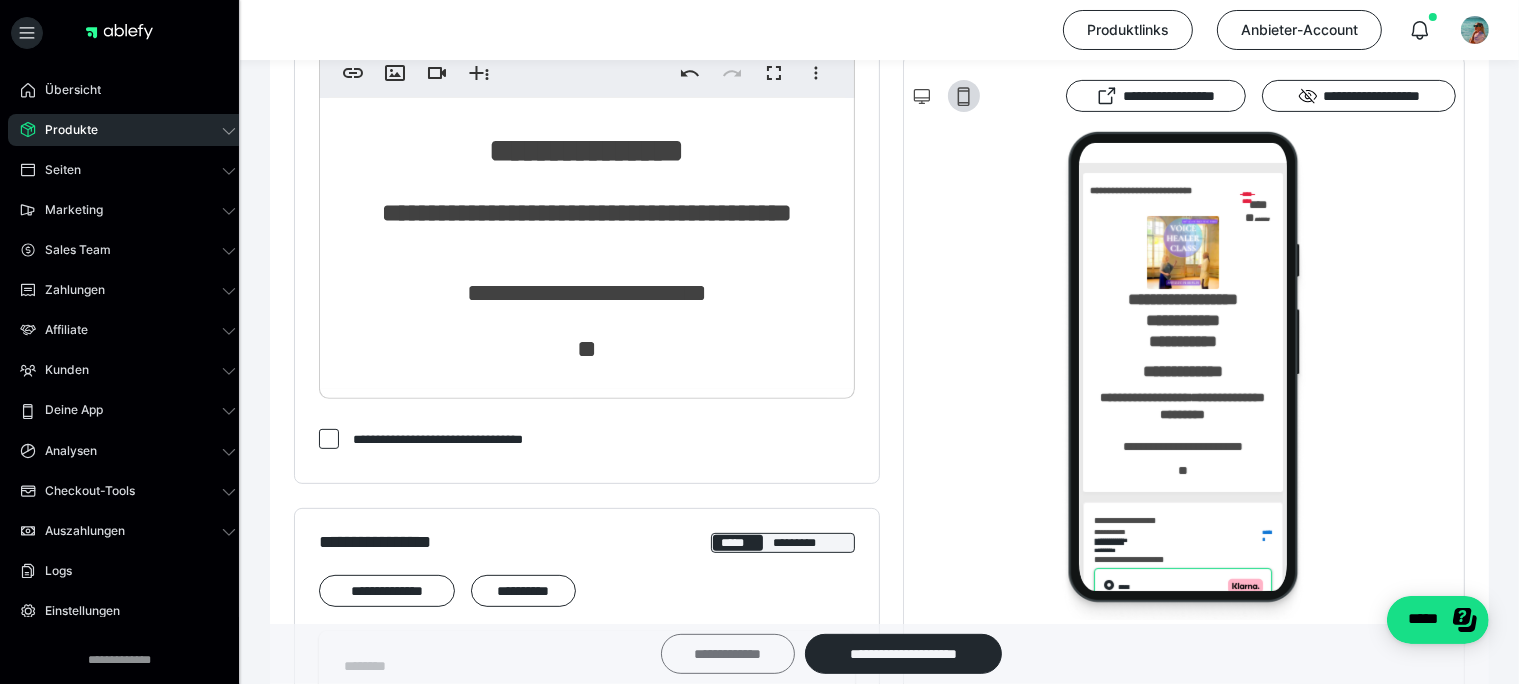 click on "**********" at bounding box center (728, 654) 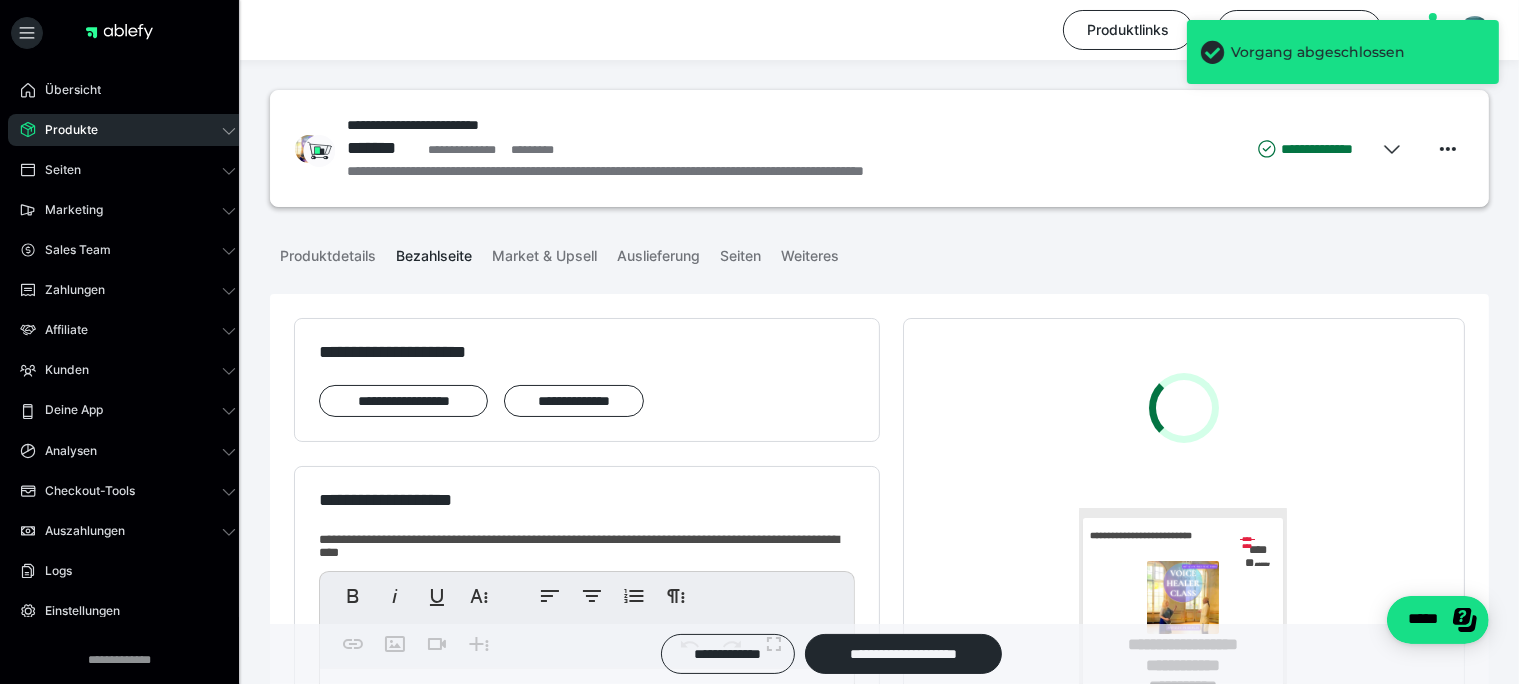 scroll, scrollTop: 0, scrollLeft: 0, axis: both 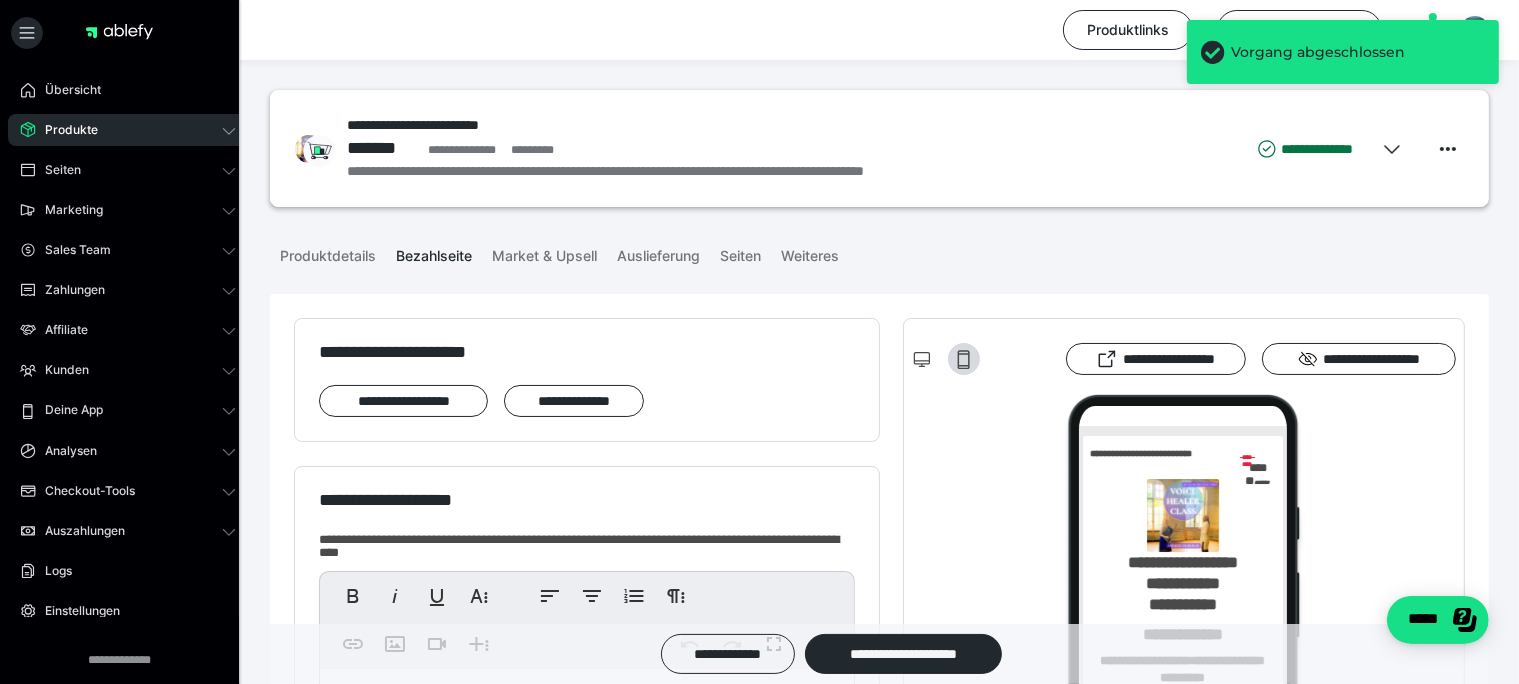 click on "**********" at bounding box center [879, 2199] 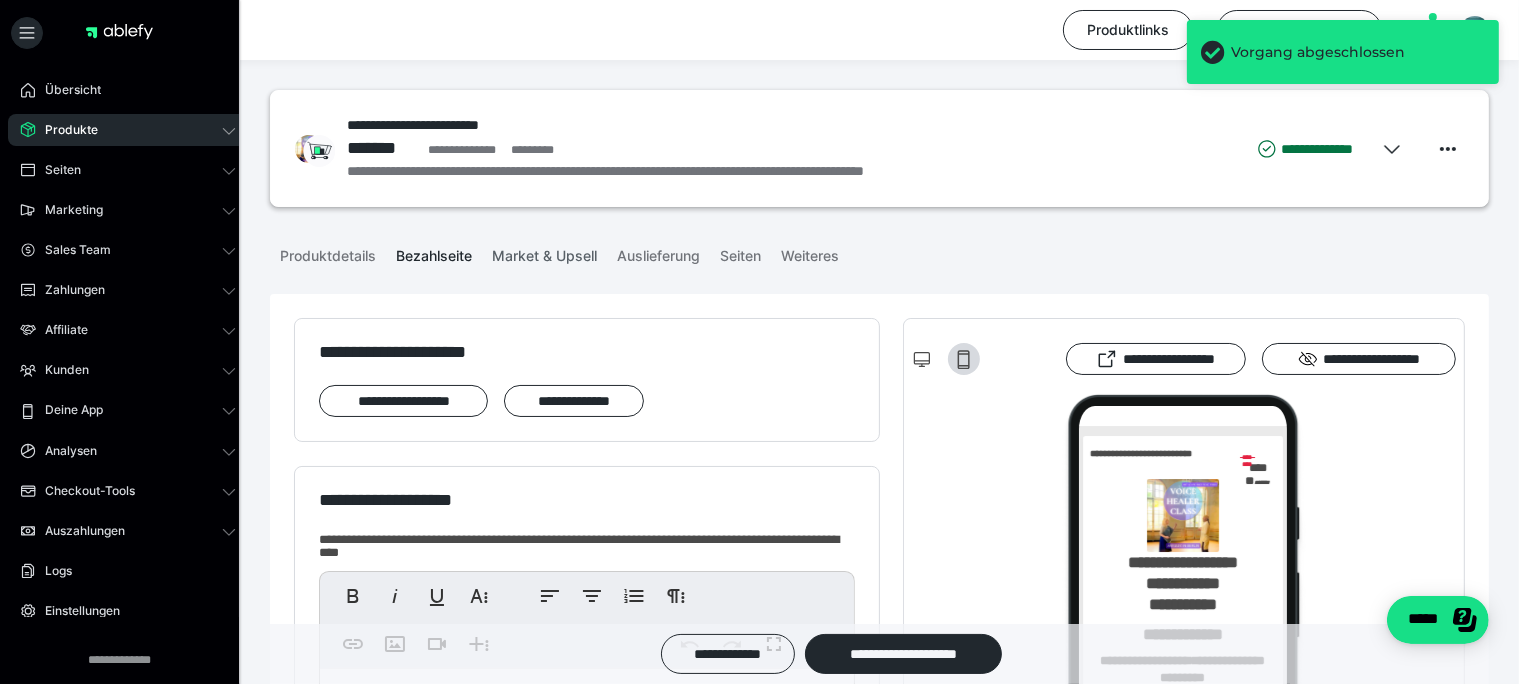 click on "Market & Upsell" at bounding box center [544, 252] 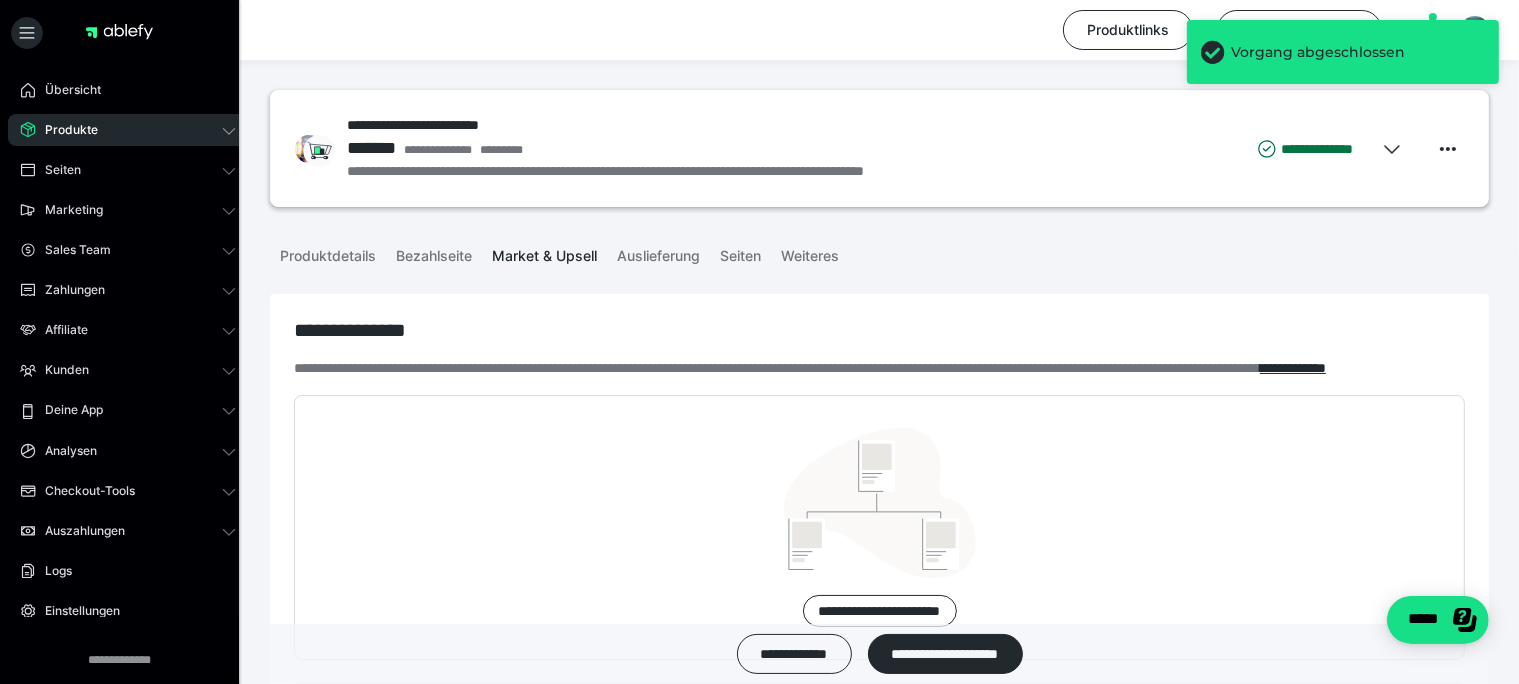 click on "Market & Upsell" at bounding box center (544, 252) 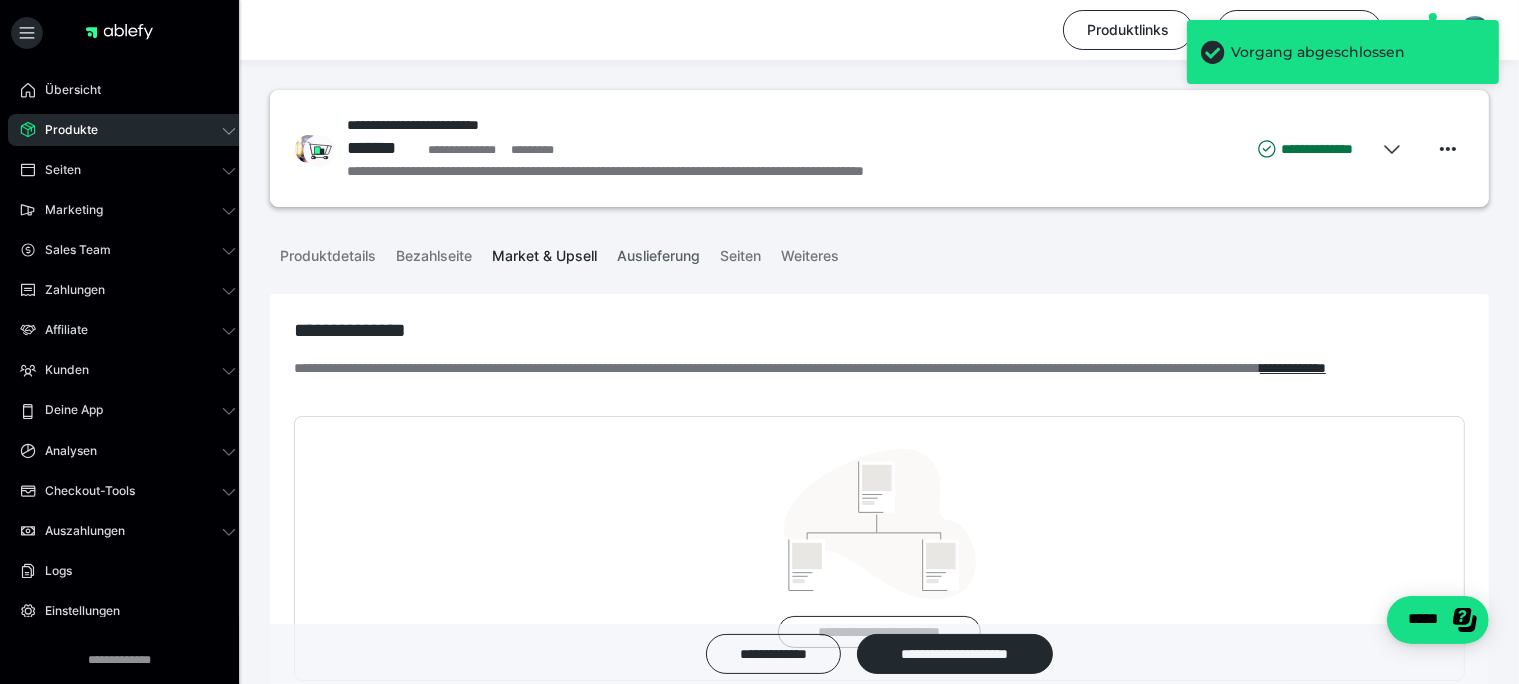 click on "Auslieferung" at bounding box center (658, 252) 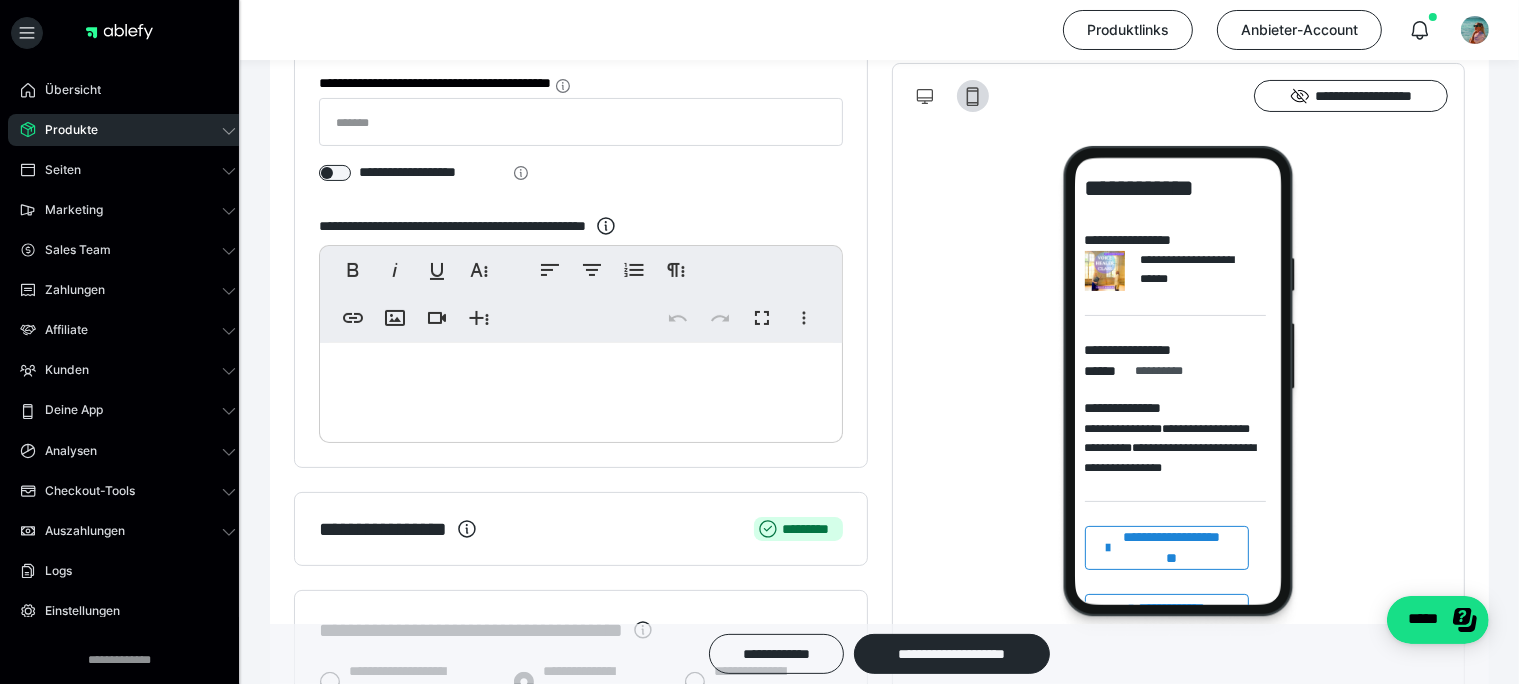 scroll, scrollTop: 0, scrollLeft: 0, axis: both 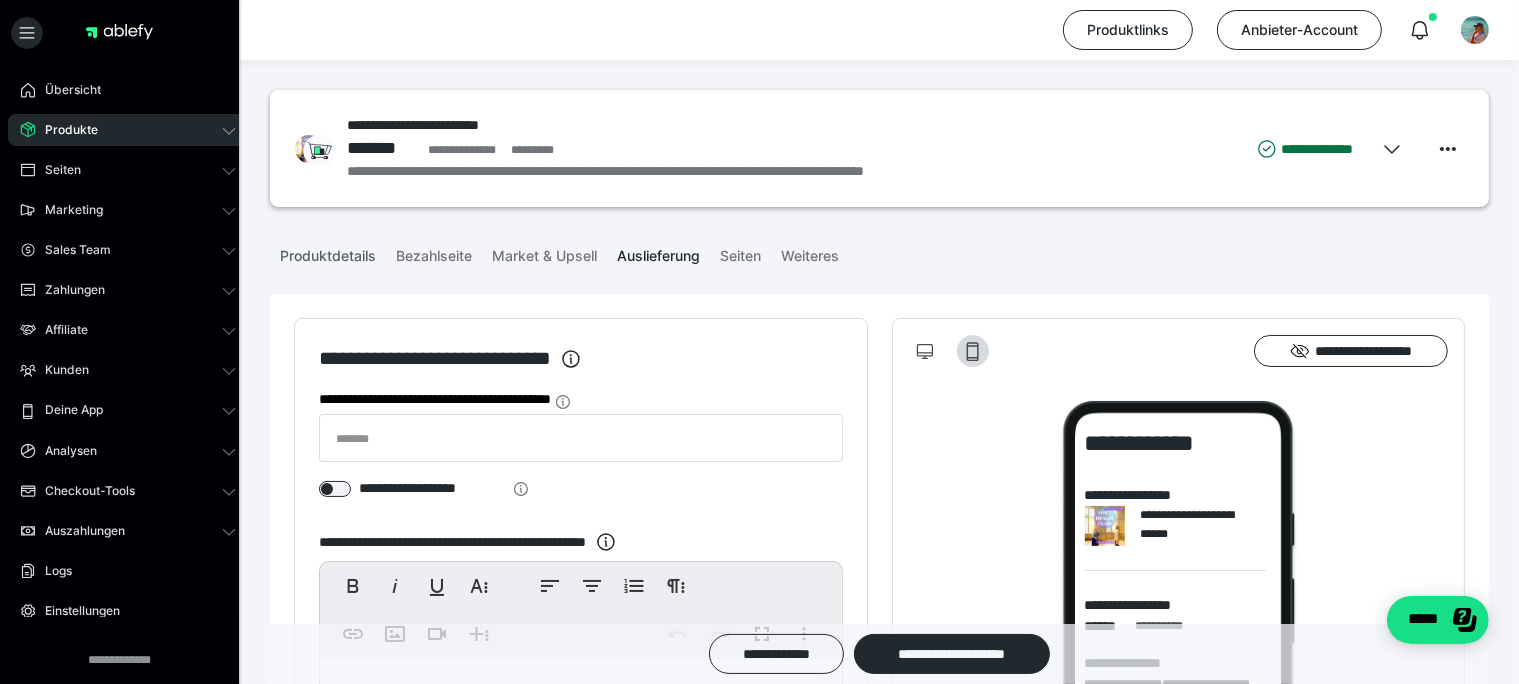 click on "Produktdetails" at bounding box center [328, 252] 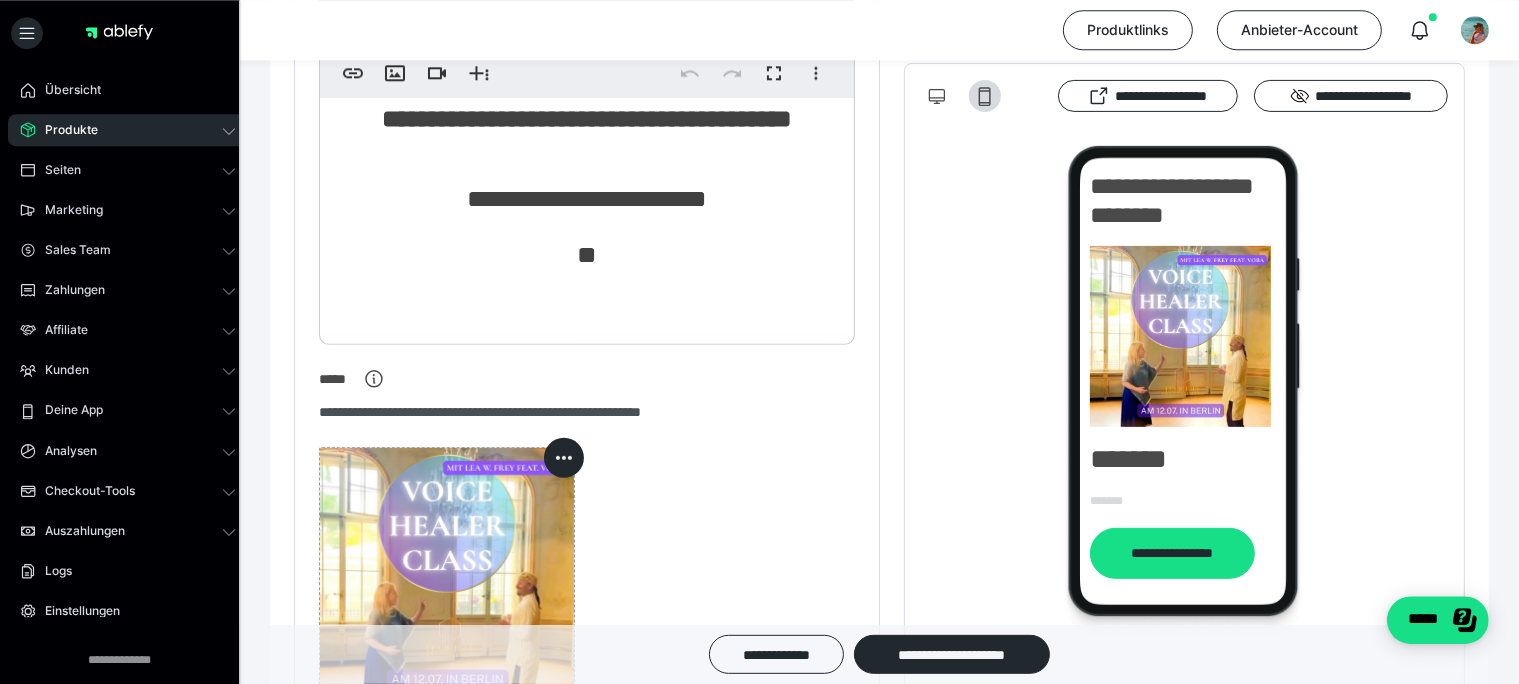 scroll, scrollTop: 844, scrollLeft: 0, axis: vertical 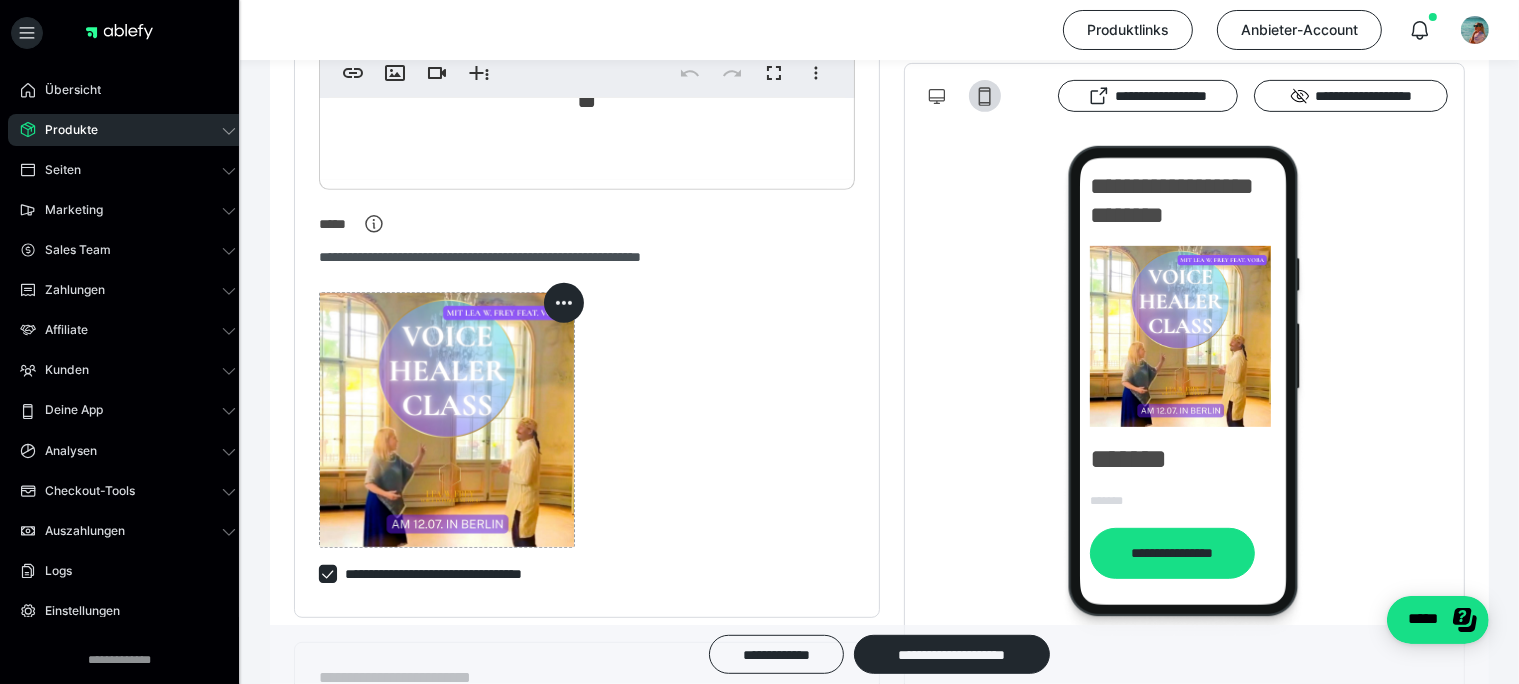 click 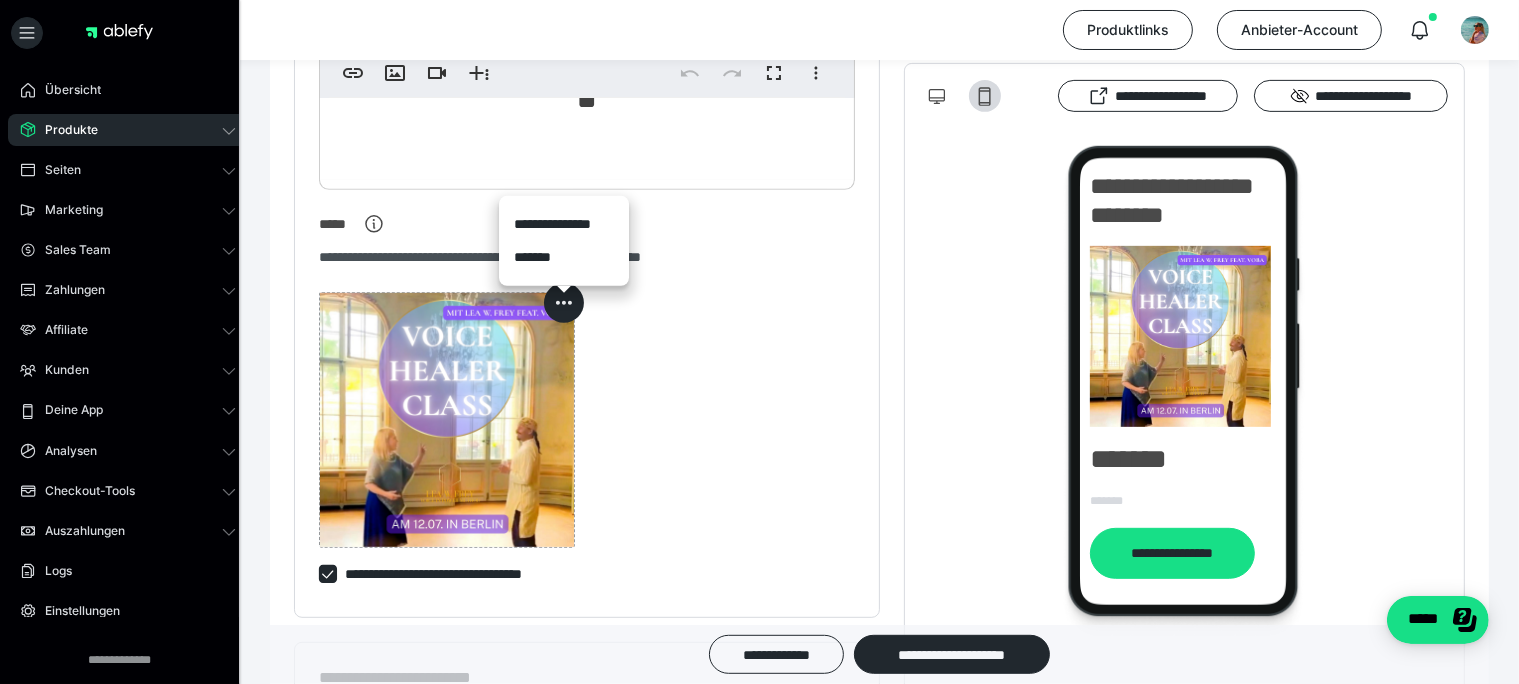 click on "*******" at bounding box center (564, 257) 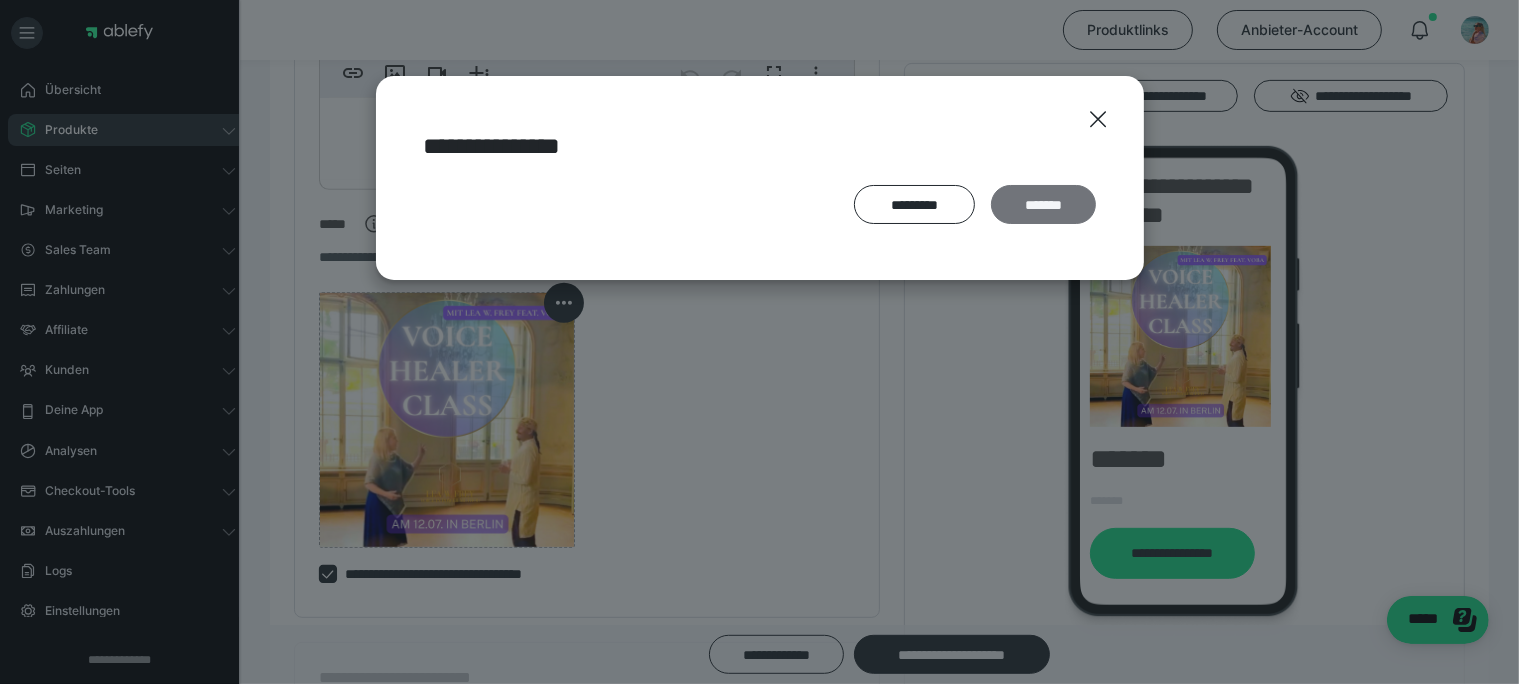 click on "*******" at bounding box center (1043, 205) 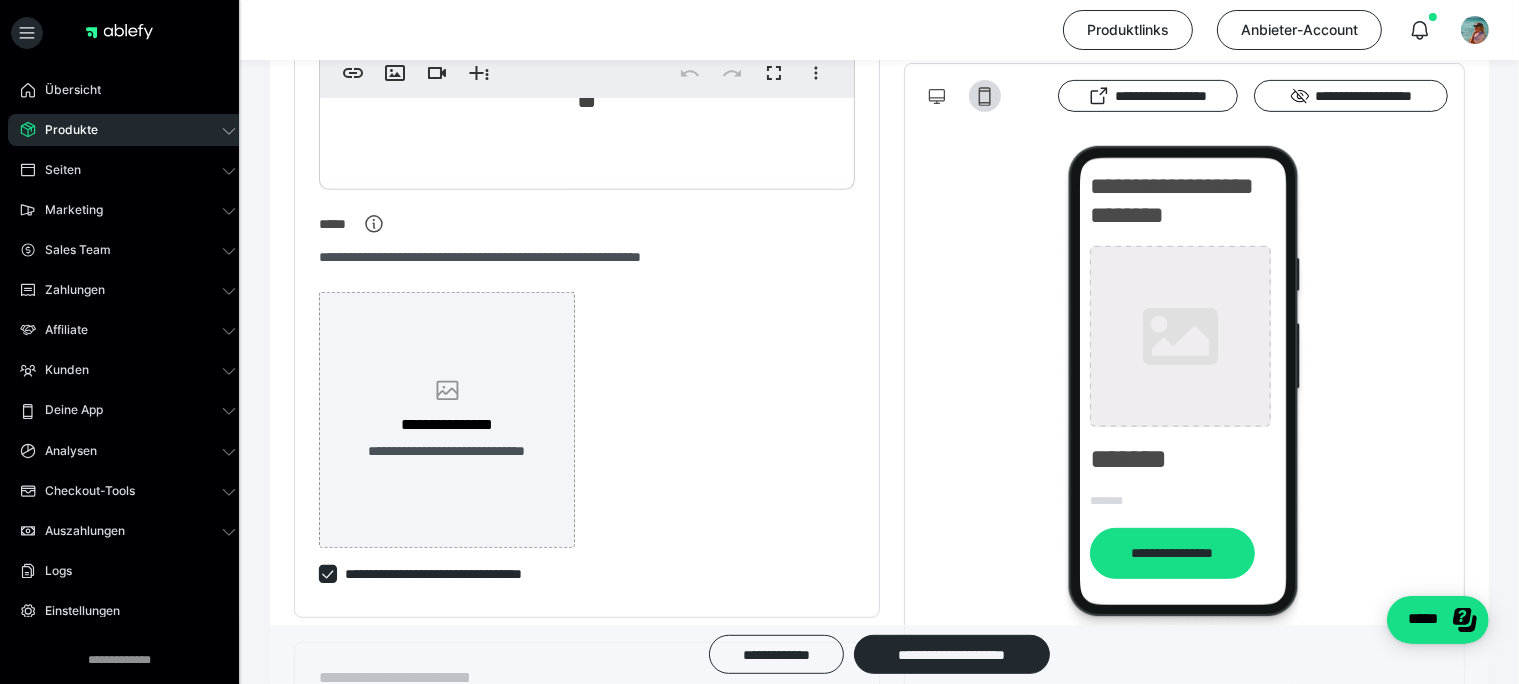 click on "**********" at bounding box center [447, 451] 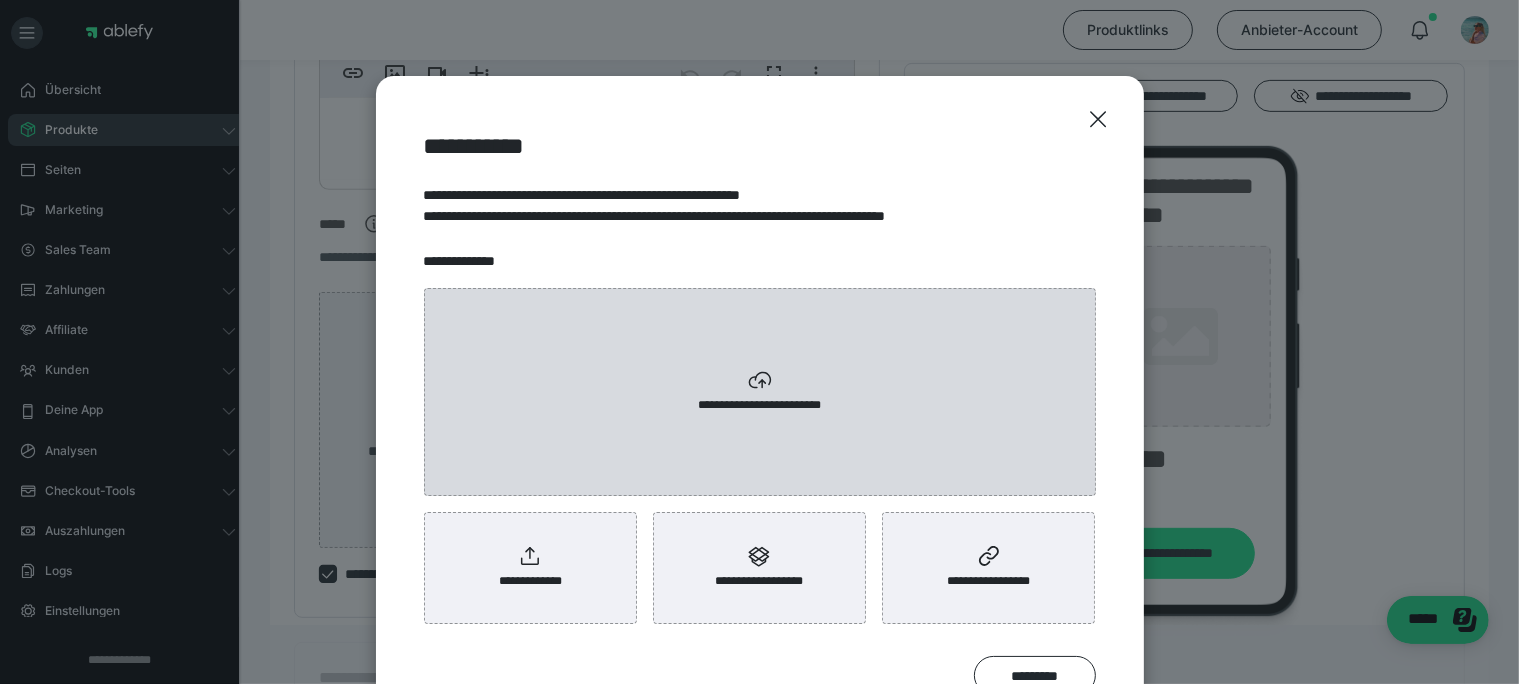 click on "**********" at bounding box center [760, 392] 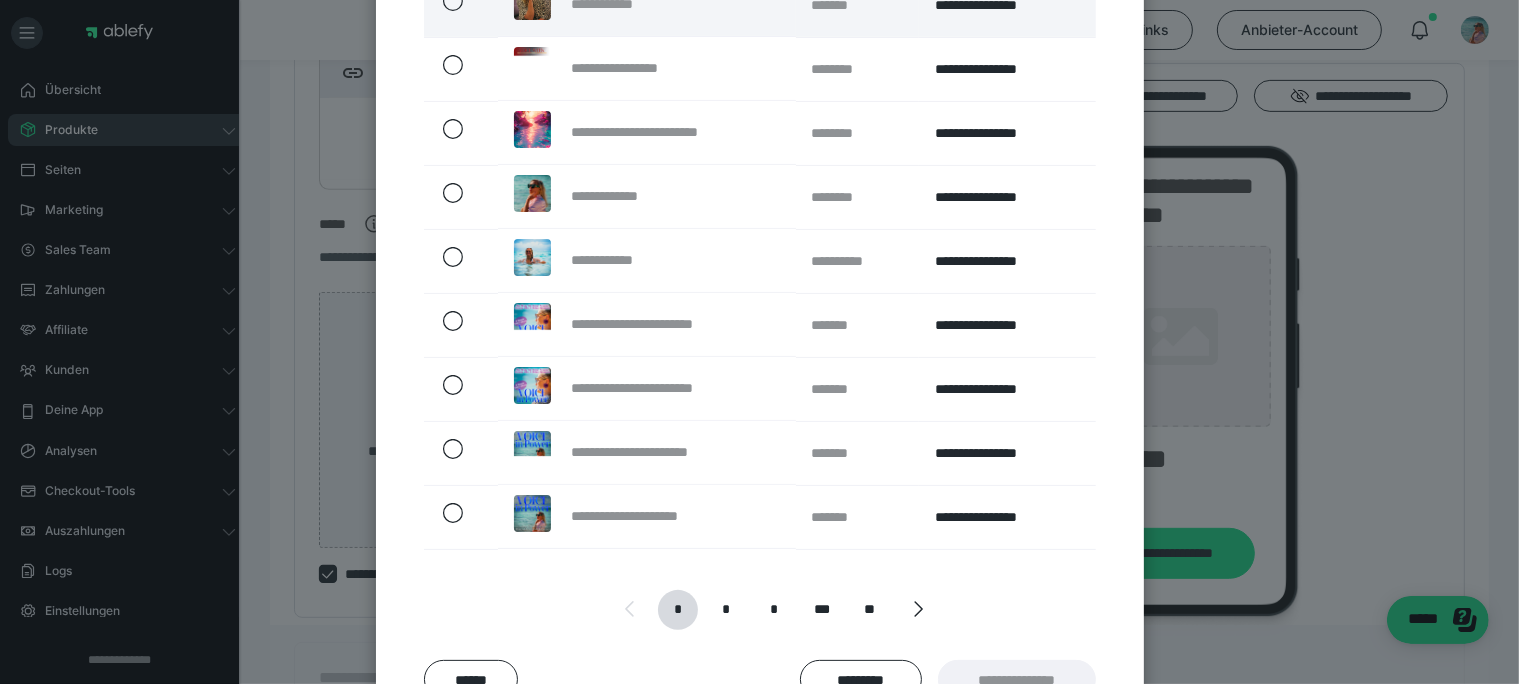 scroll, scrollTop: 460, scrollLeft: 0, axis: vertical 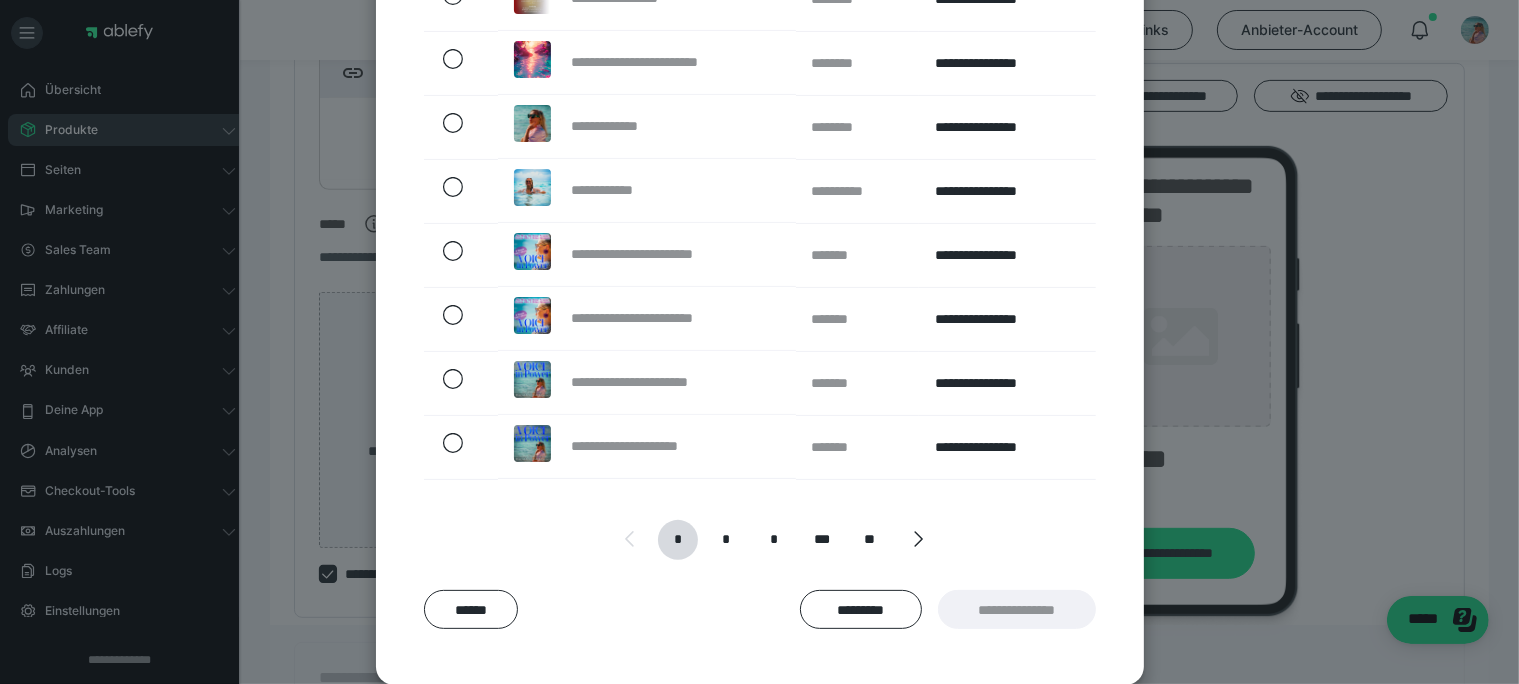 click on "* * * *** **" at bounding box center [774, 540] 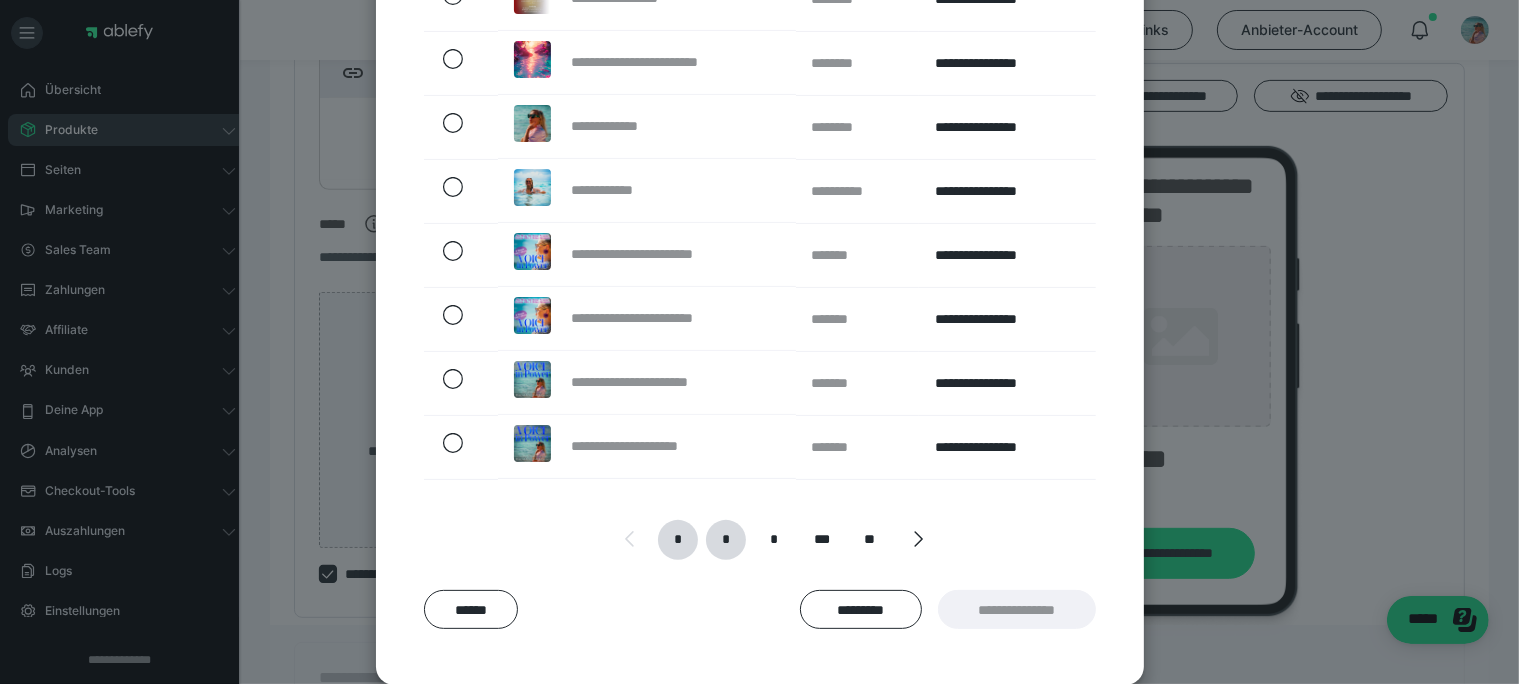 click on "*" at bounding box center [726, 540] 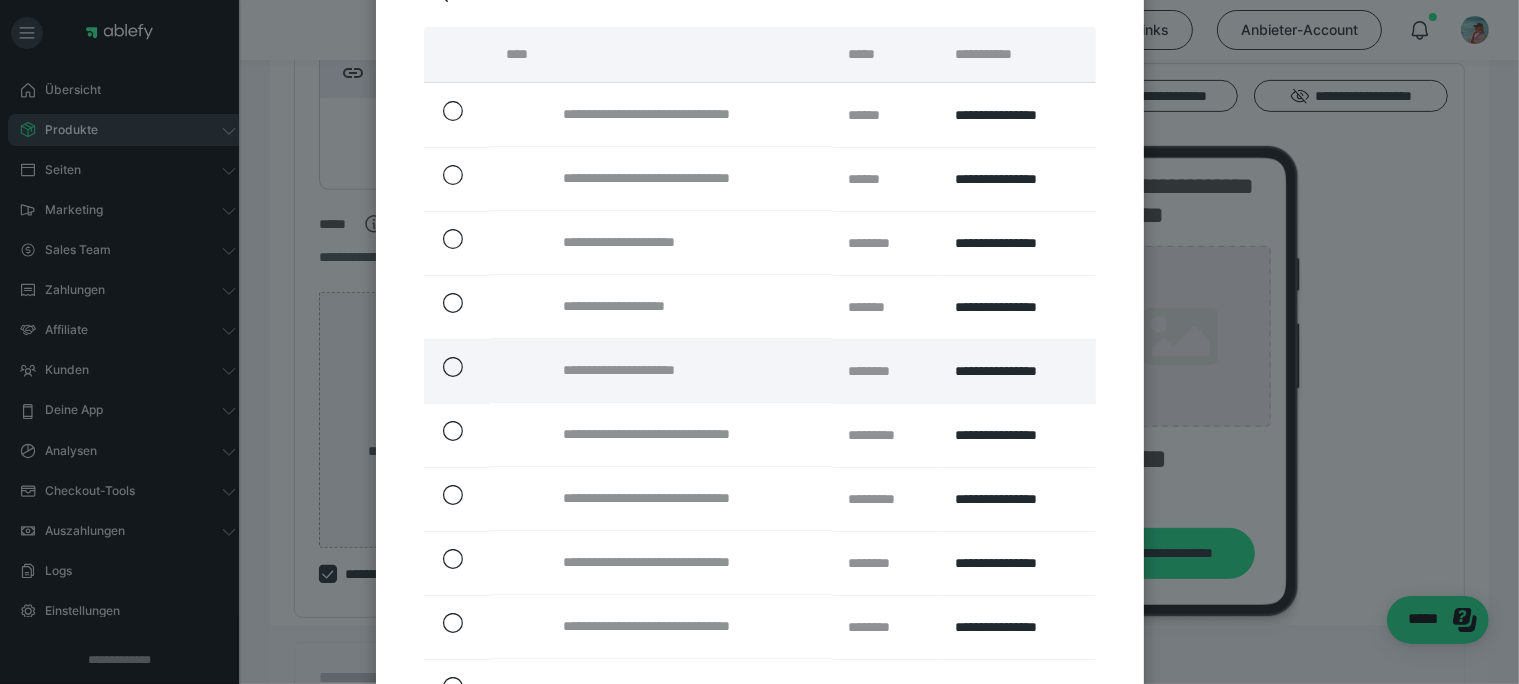 scroll, scrollTop: 230, scrollLeft: 0, axis: vertical 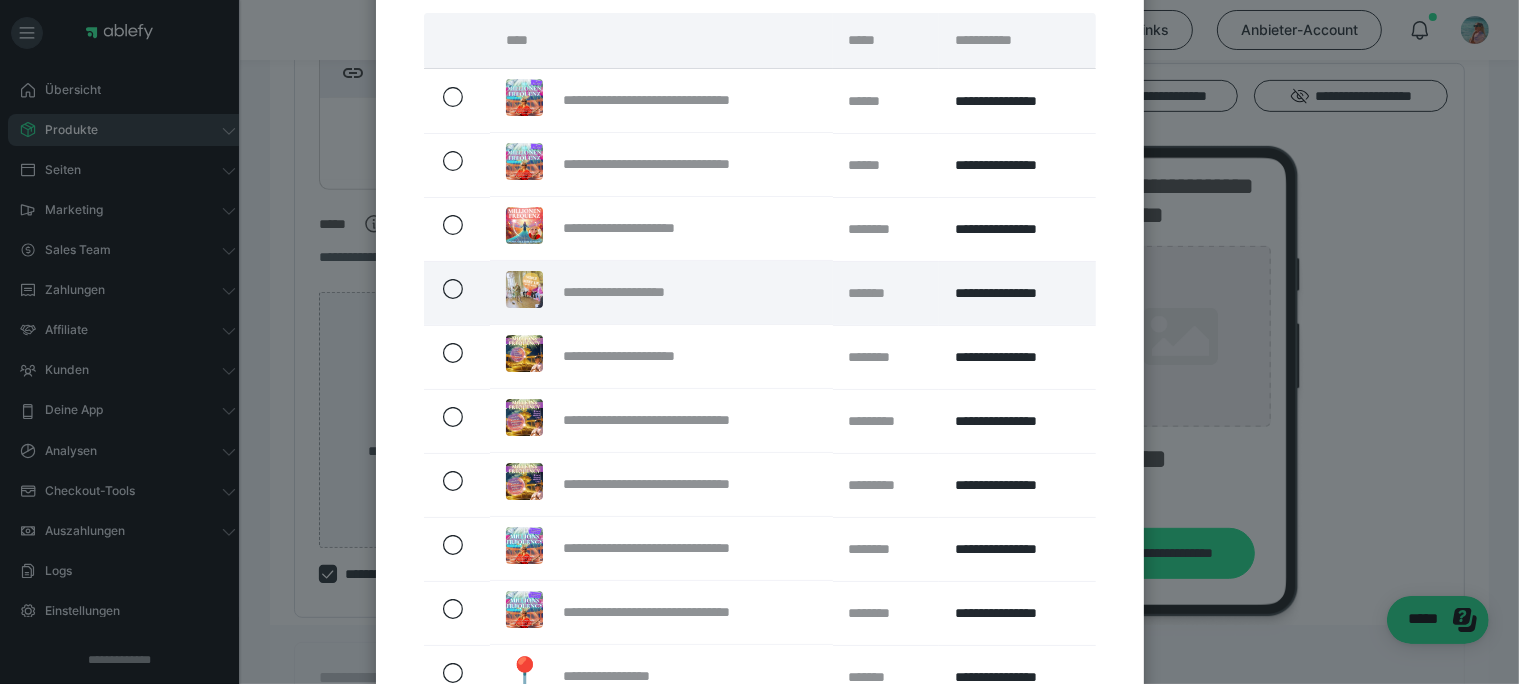 click on "**********" at bounding box center (641, 292) 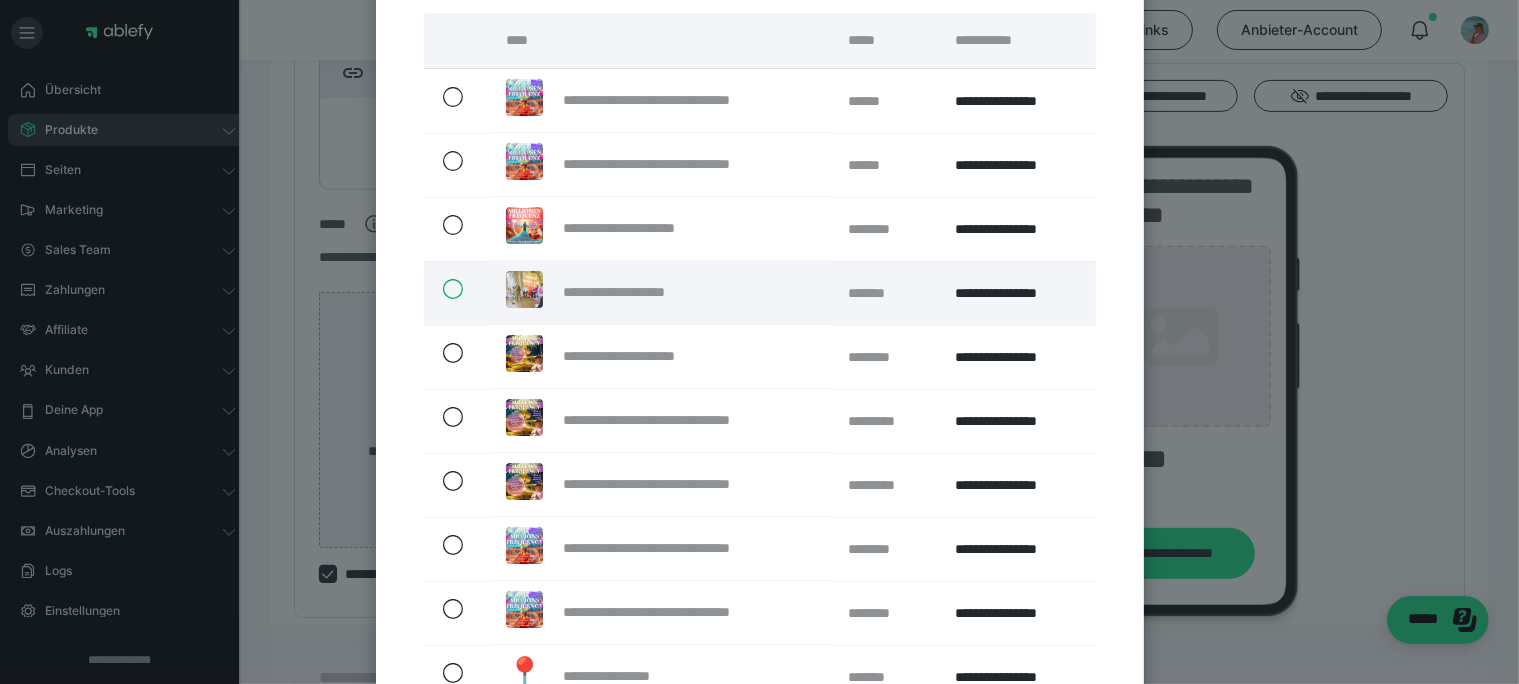 click at bounding box center [442, 289] 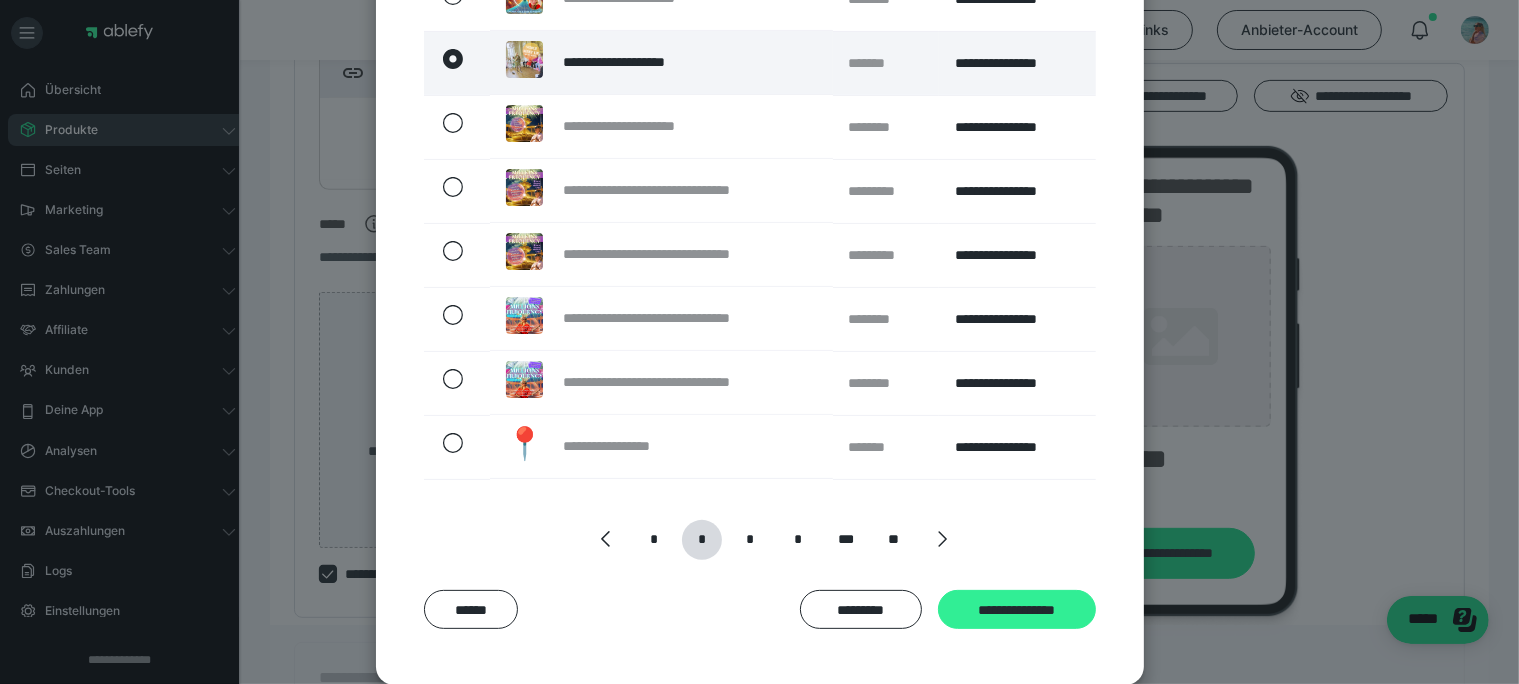 click on "**********" at bounding box center [1017, 610] 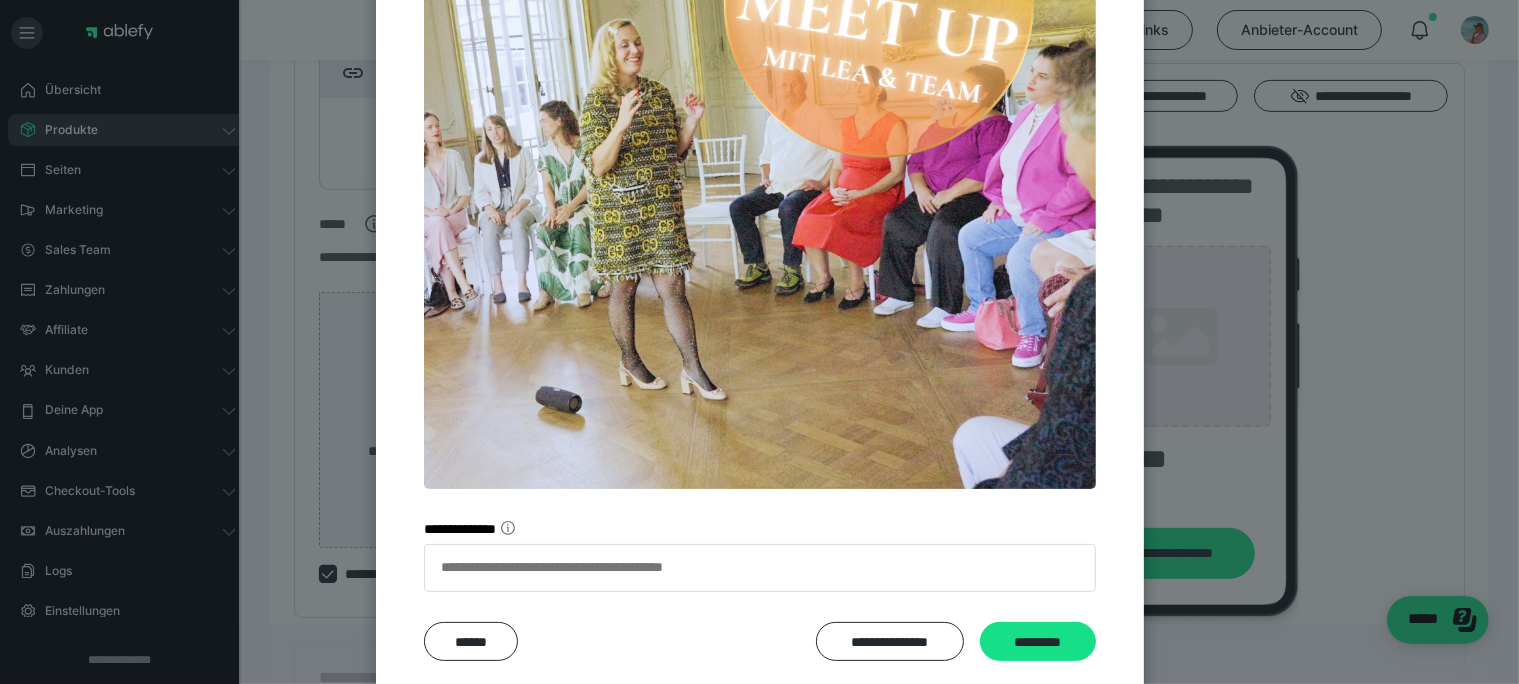 scroll, scrollTop: 438, scrollLeft: 0, axis: vertical 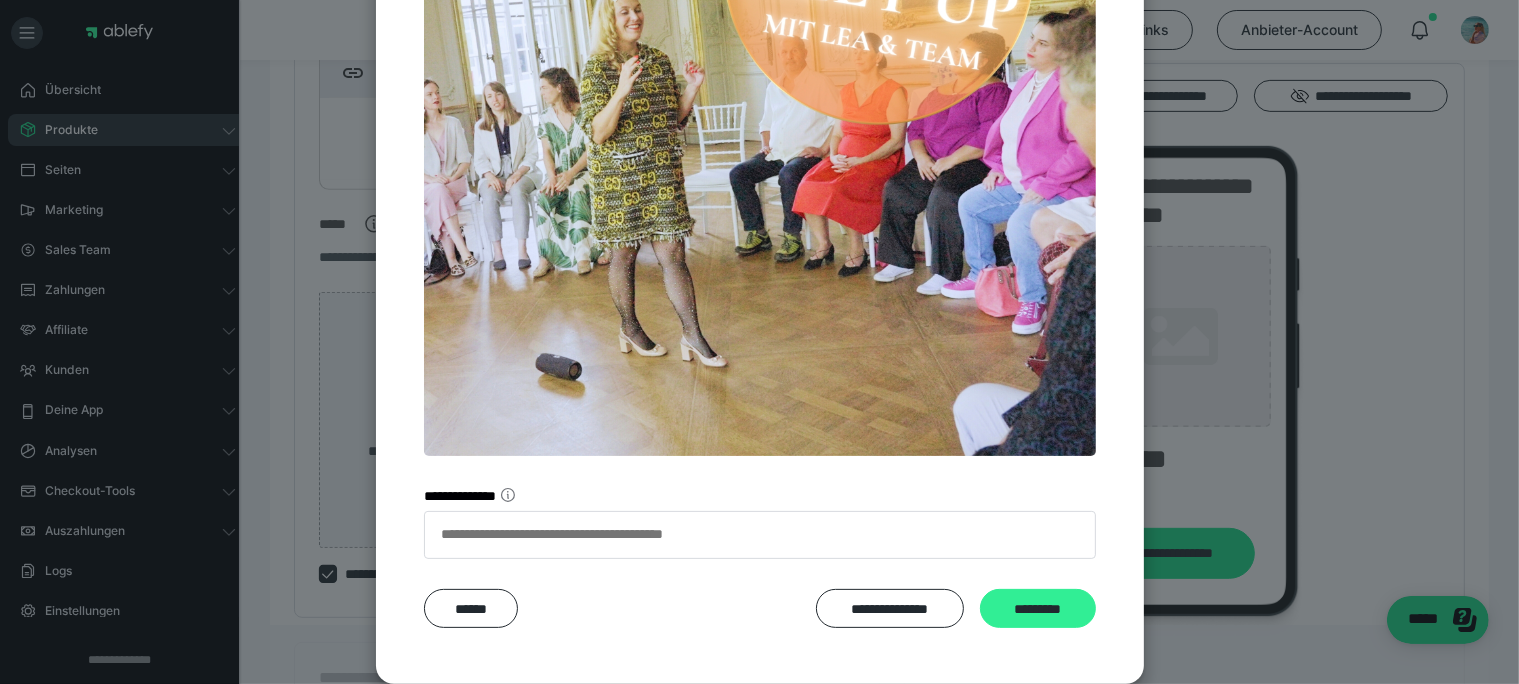 click on "*********" at bounding box center (1037, 609) 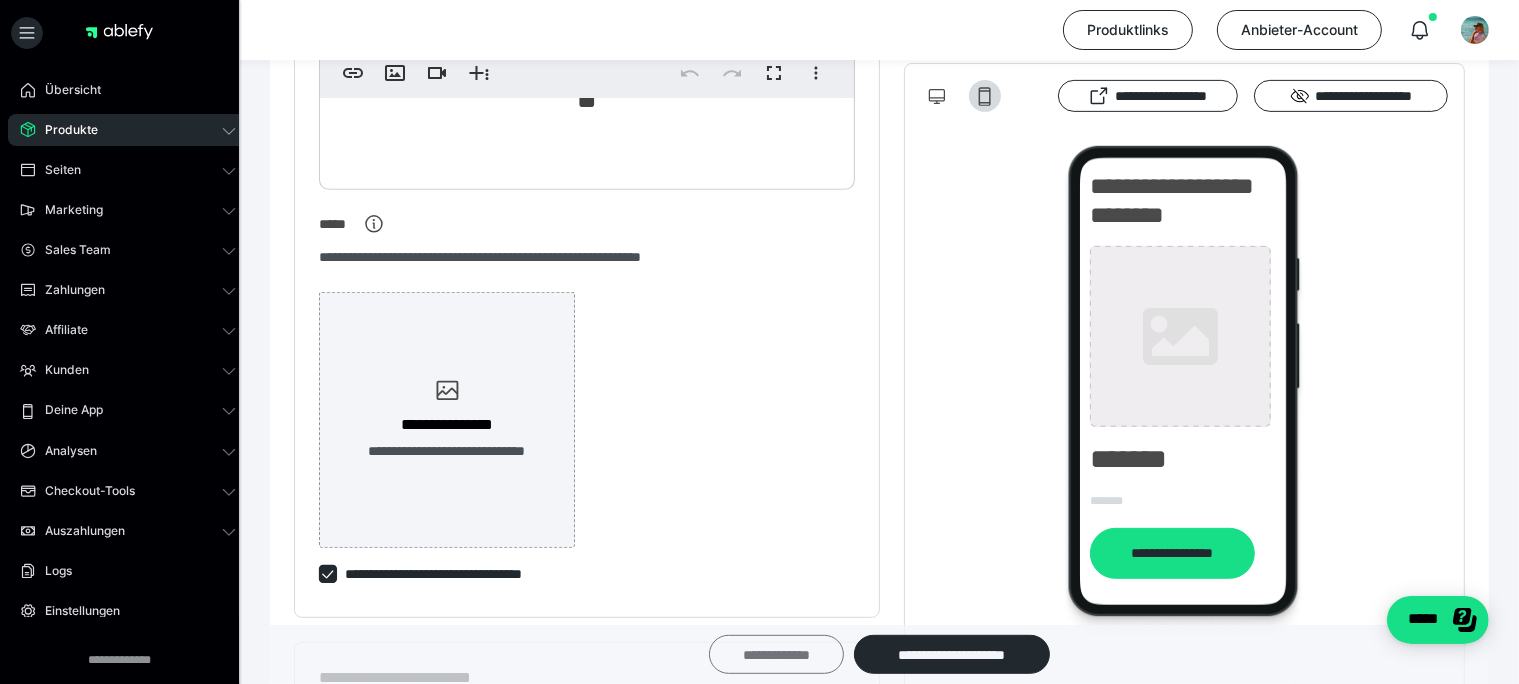 click on "**********" at bounding box center [776, 654] 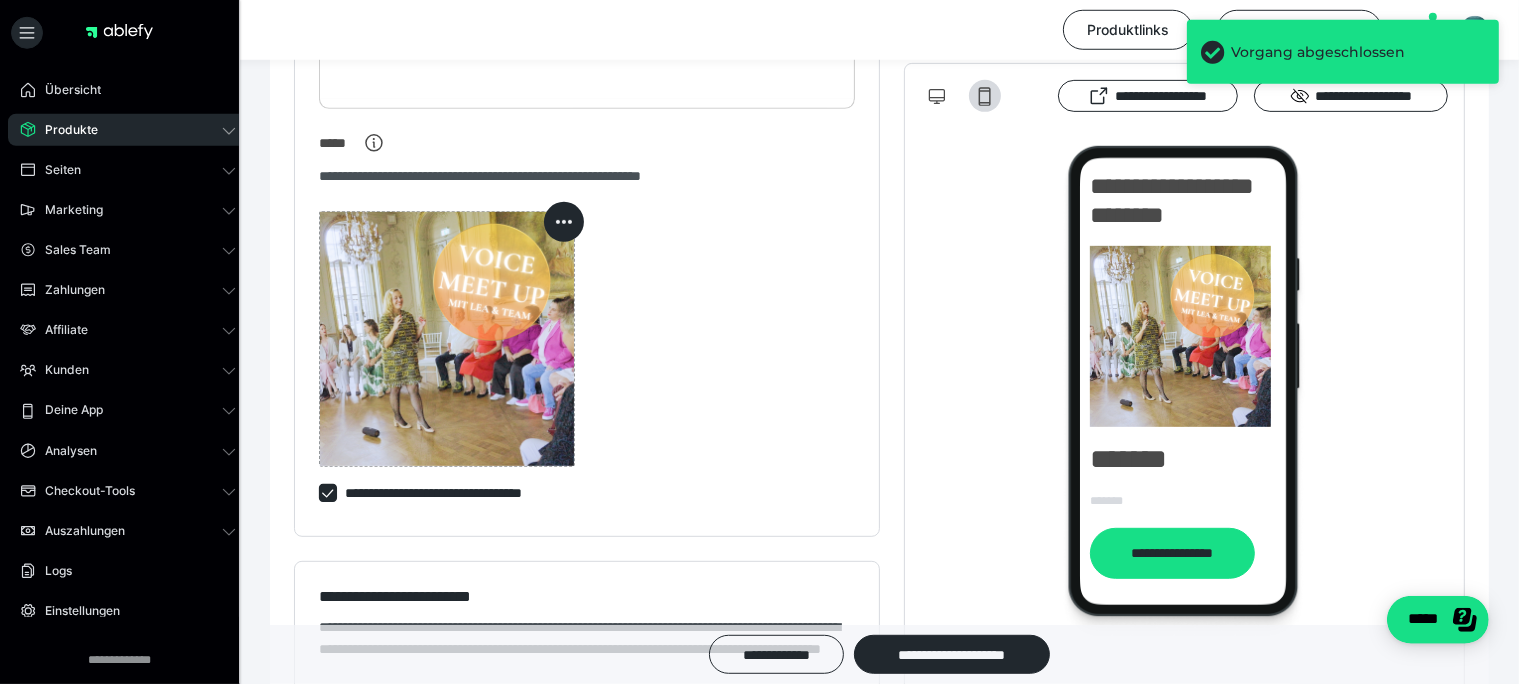 scroll, scrollTop: 950, scrollLeft: 0, axis: vertical 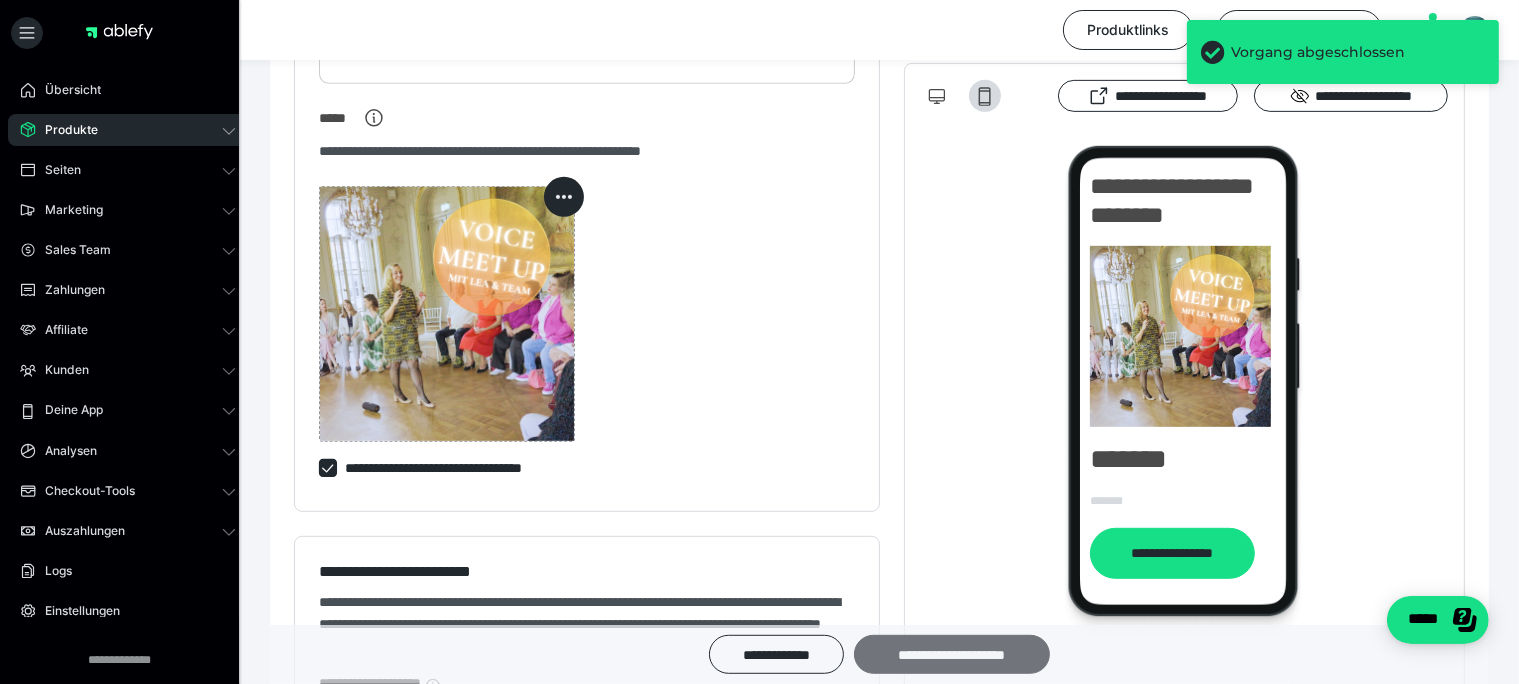 click on "**********" at bounding box center (952, 654) 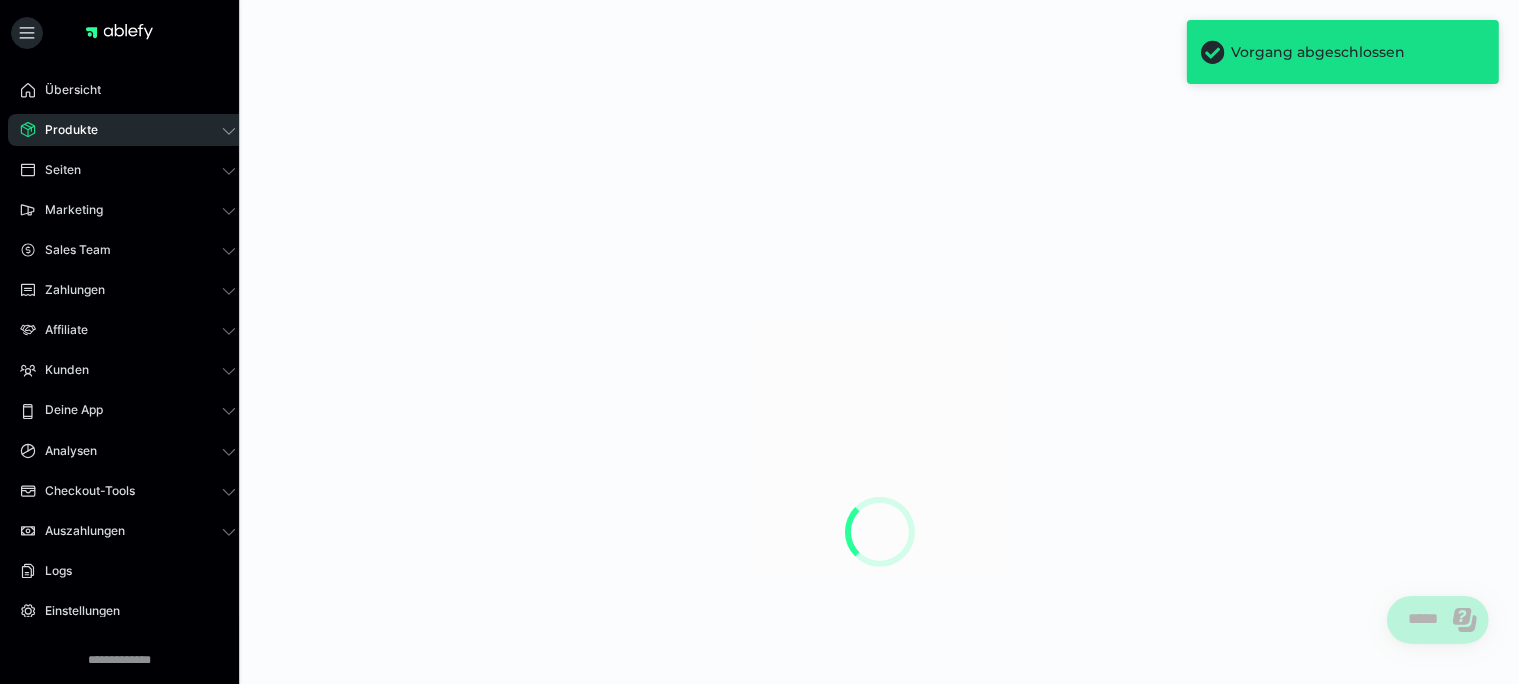 scroll, scrollTop: 0, scrollLeft: 0, axis: both 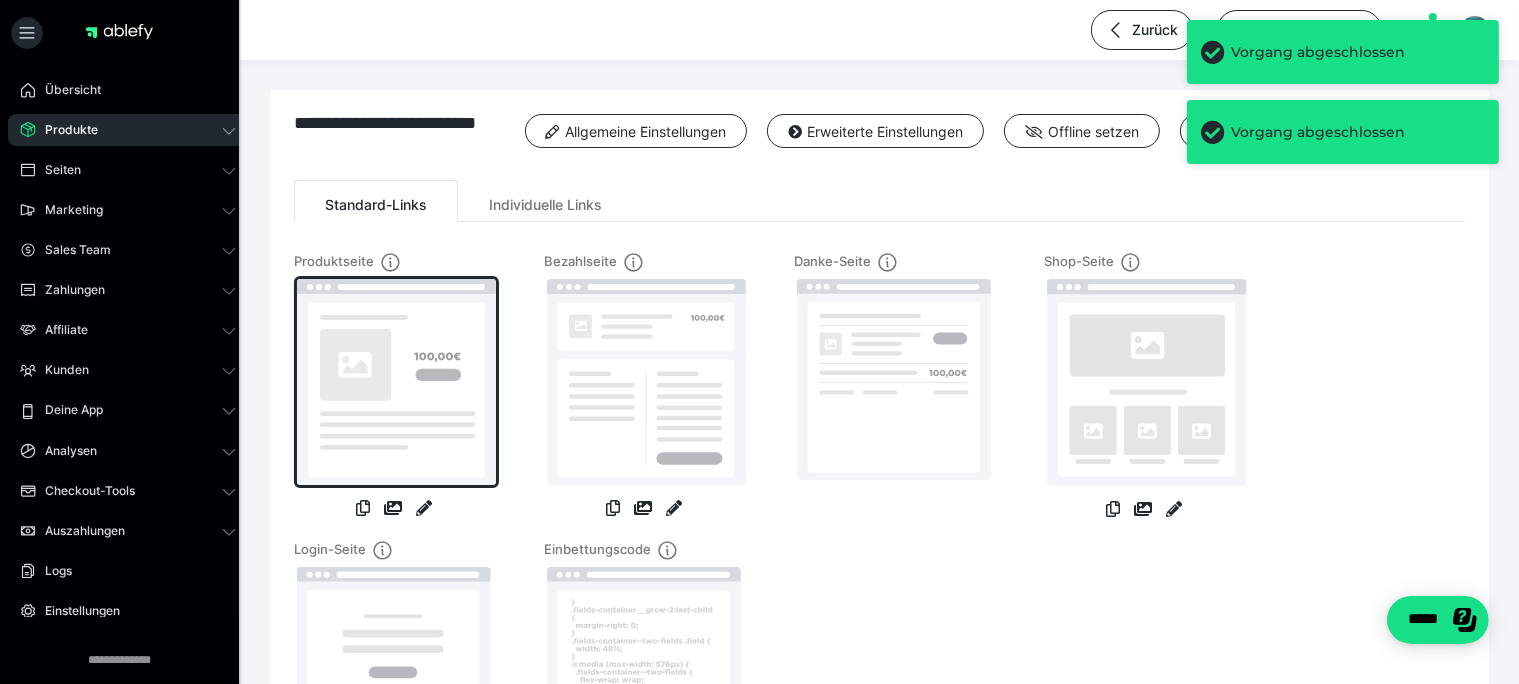 click at bounding box center [396, 382] 